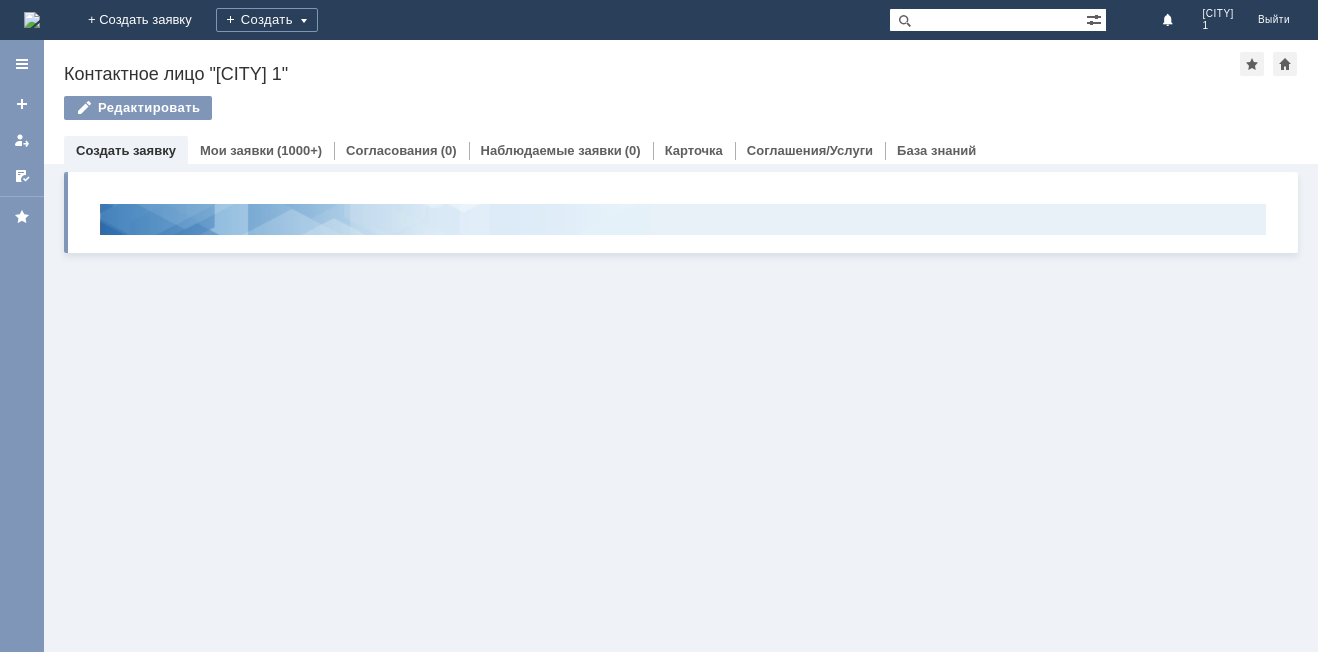 scroll, scrollTop: 0, scrollLeft: 0, axis: both 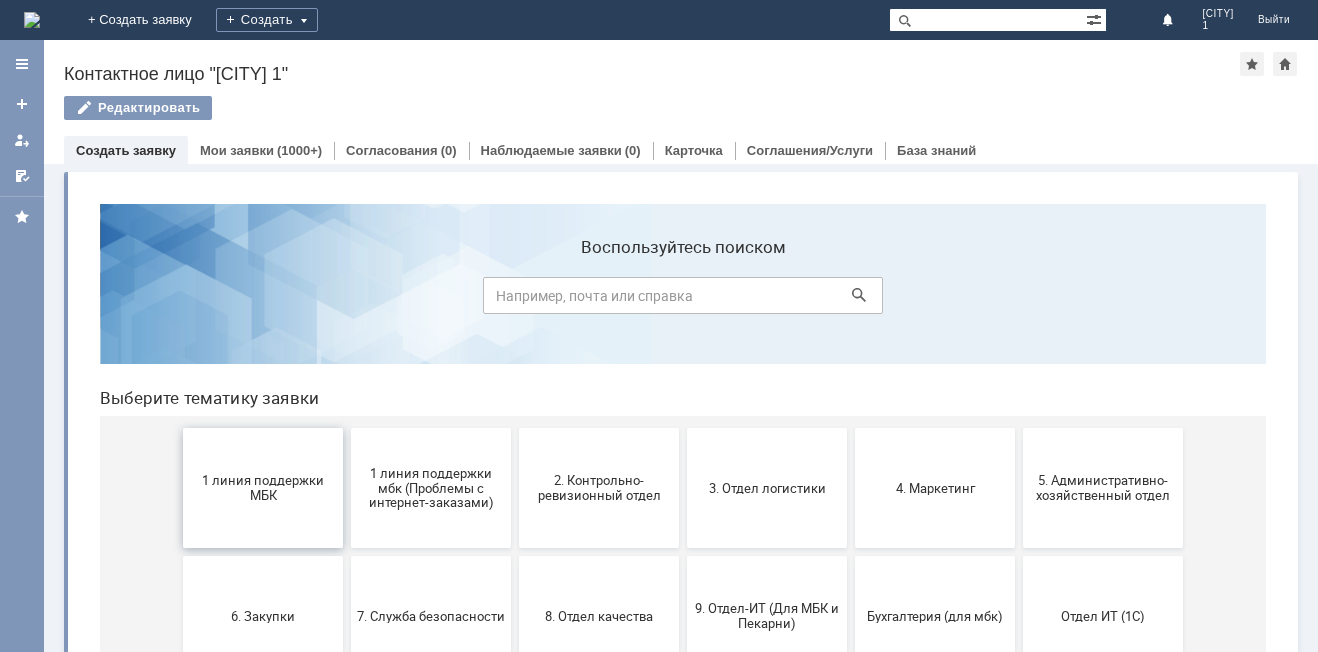 click on "1 линия поддержки МБК" at bounding box center (263, 488) 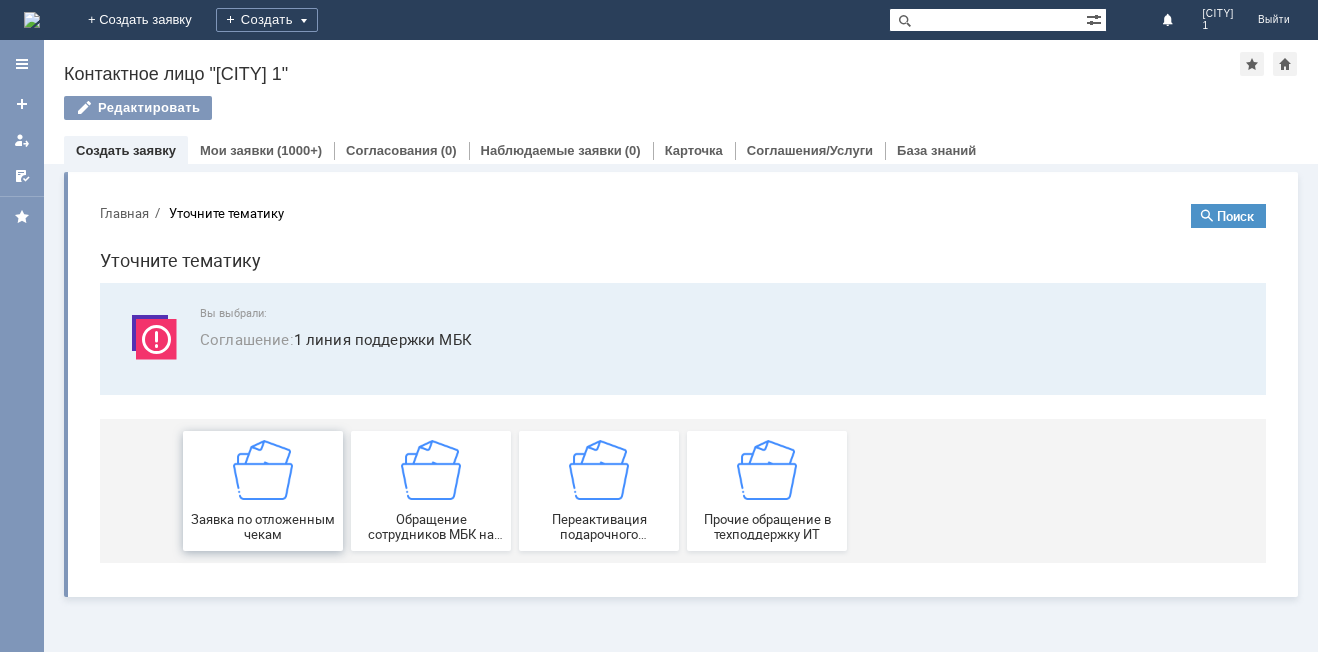 click on "Заявка по отложенным чекам" at bounding box center [263, 527] 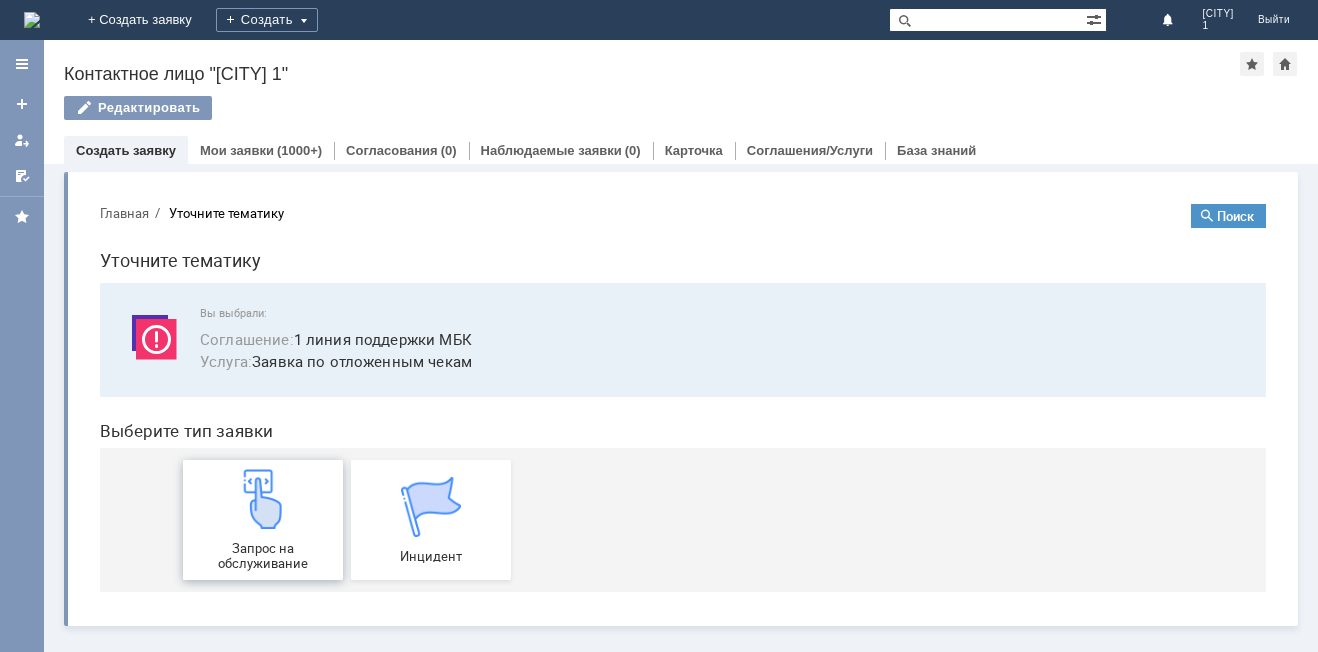 click at bounding box center [263, 499] 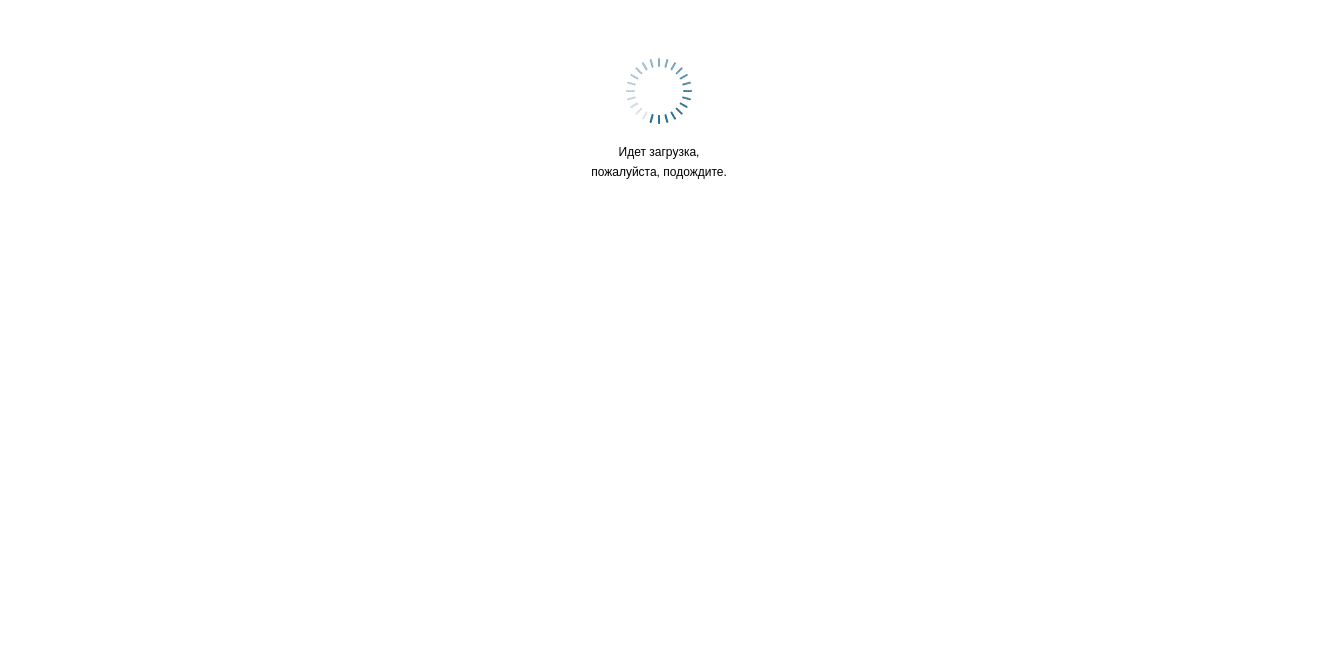 scroll, scrollTop: 0, scrollLeft: 0, axis: both 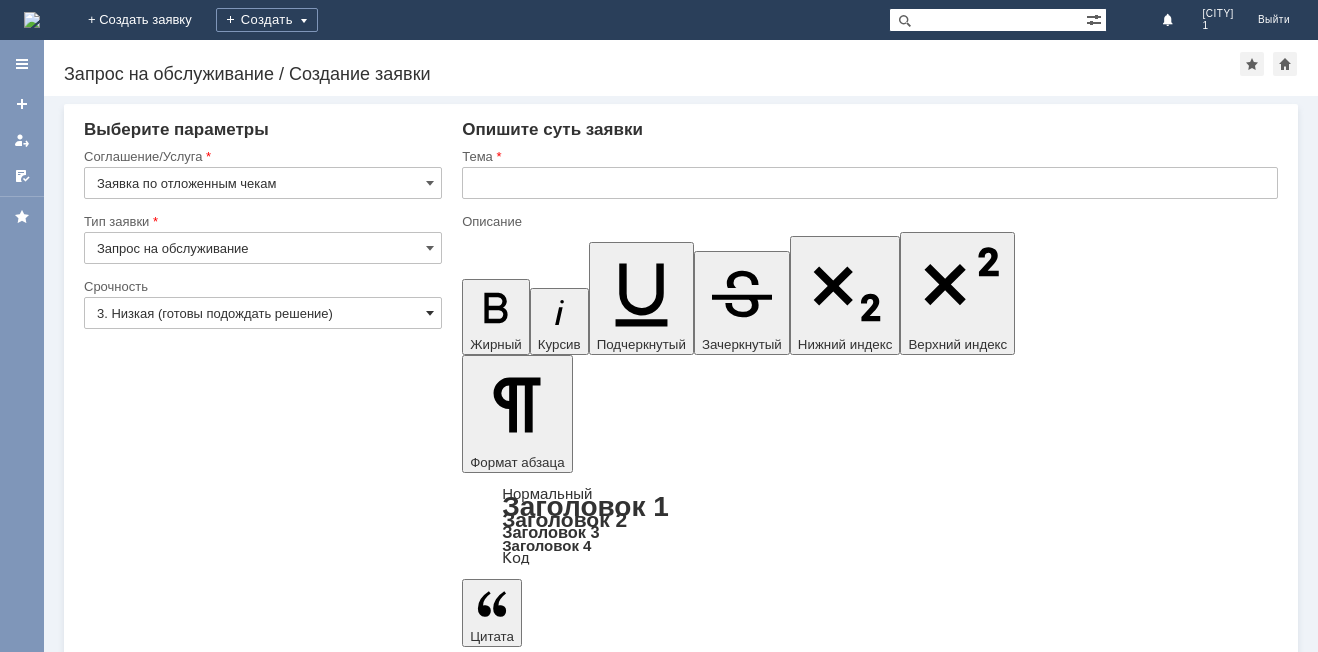 click at bounding box center (430, 313) 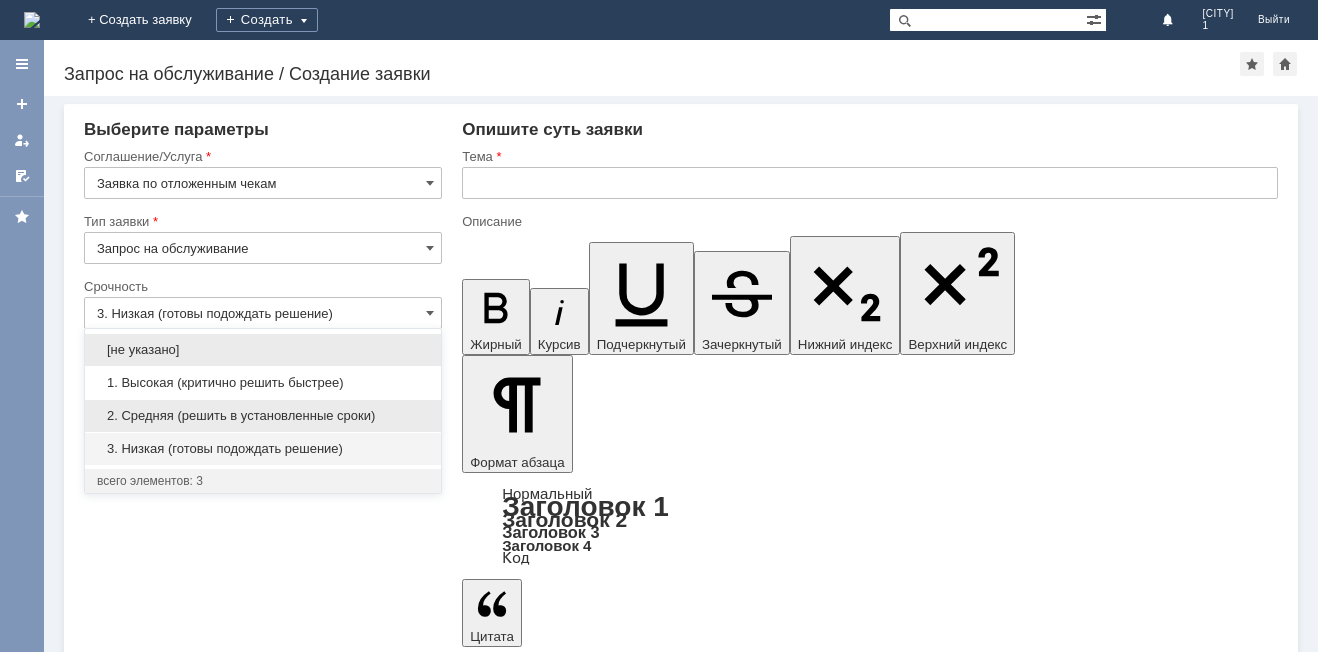 click on "2. Средняя (решить в установленные сроки)" at bounding box center (263, 416) 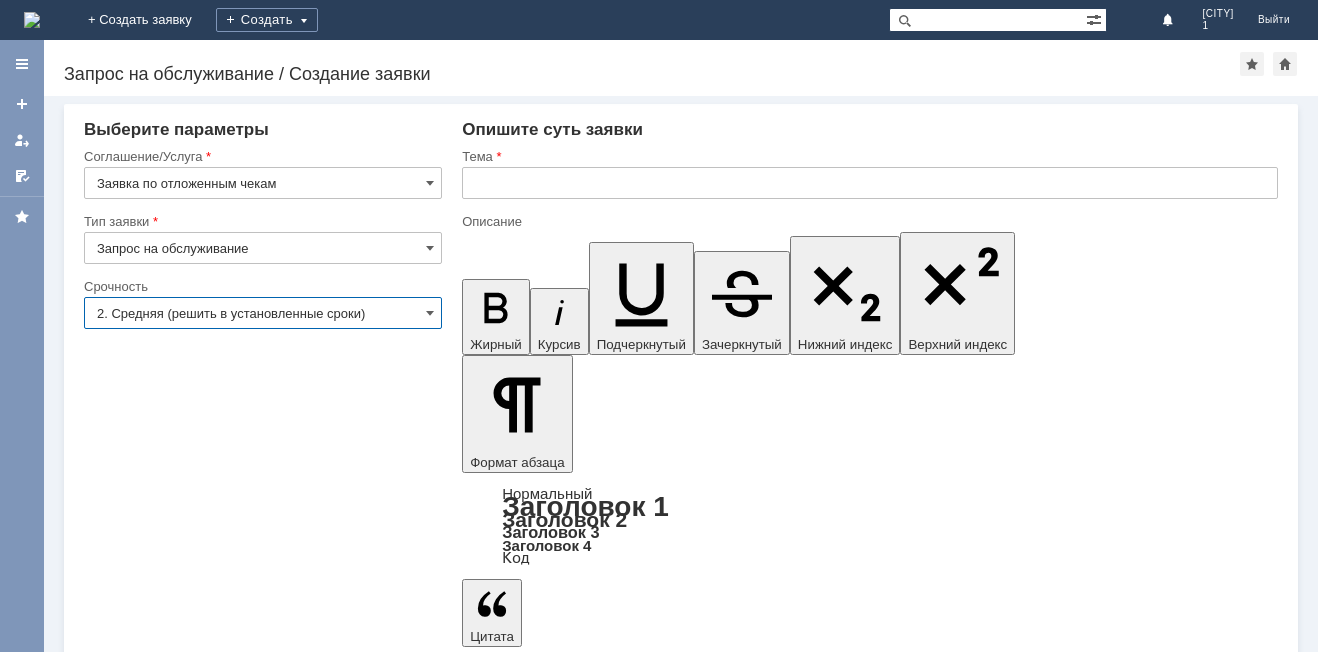 type on "2. Средняя (решить в установленные сроки)" 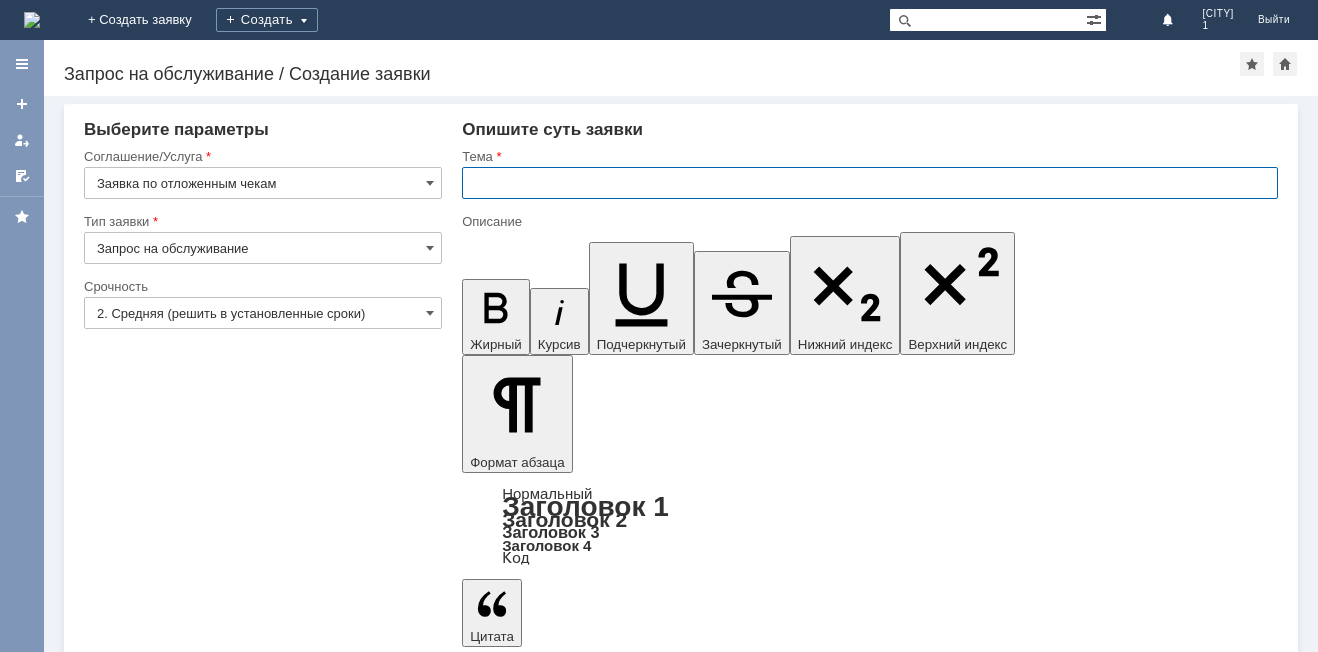 click at bounding box center (870, 183) 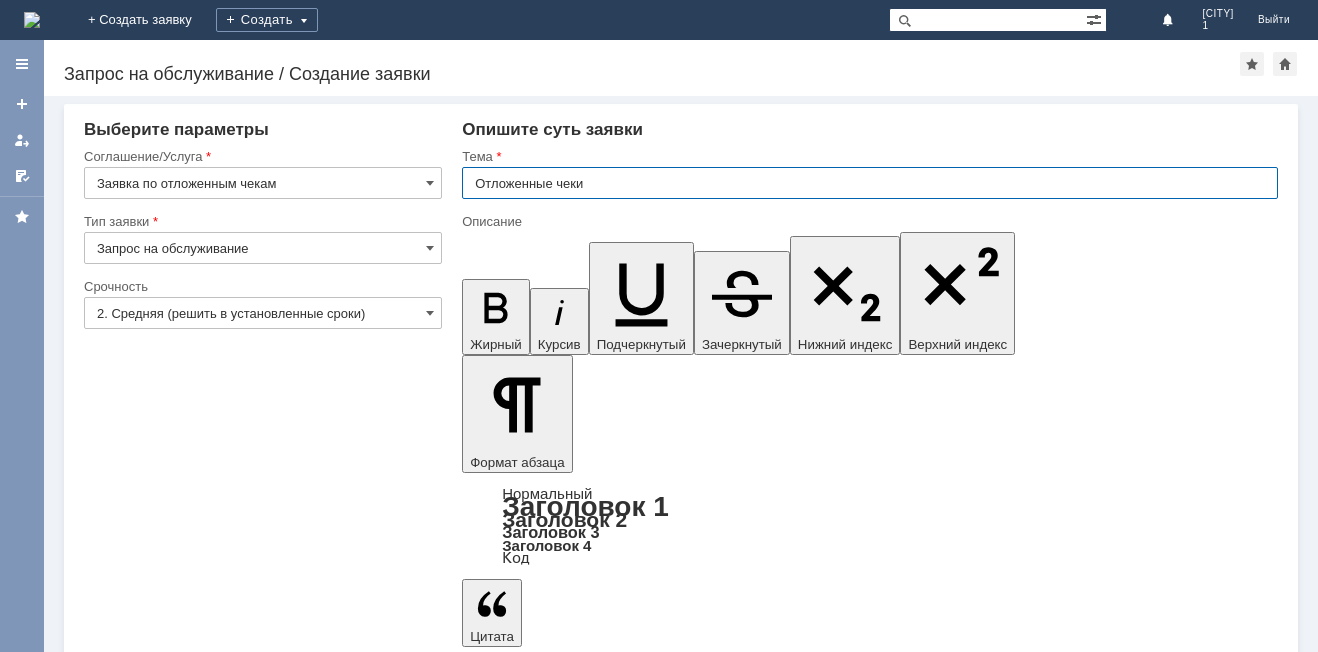 type on "Отложенные чеки" 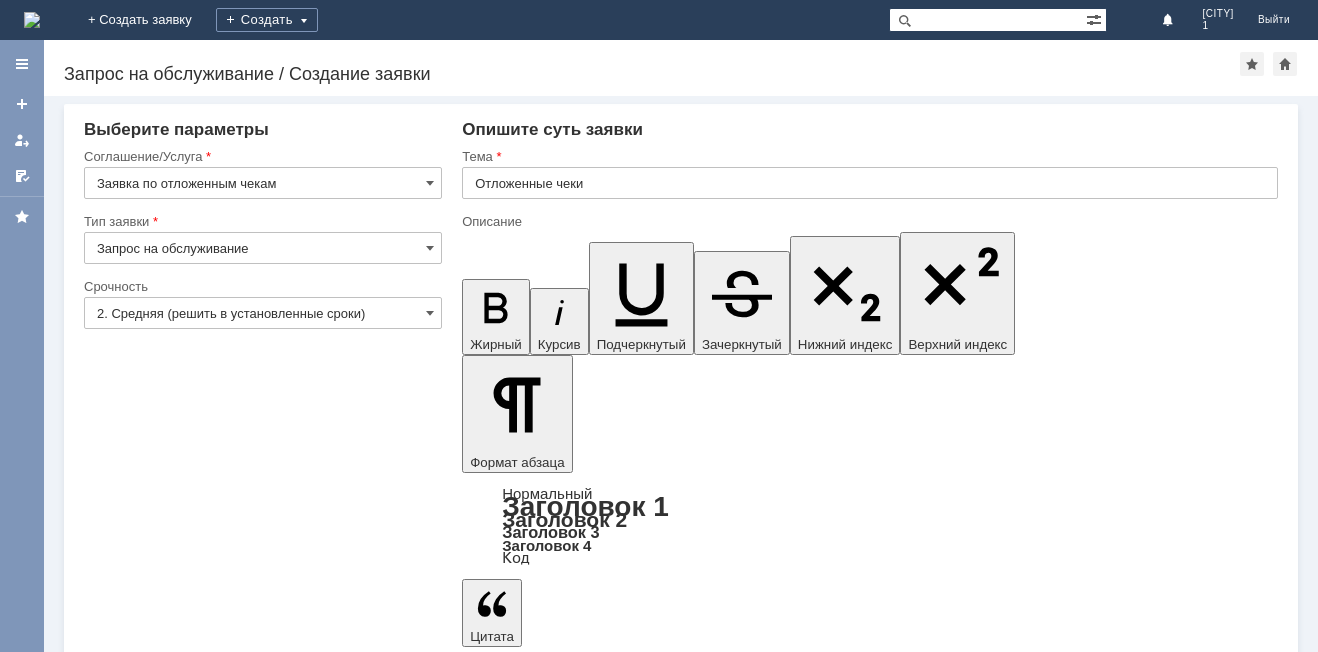 type 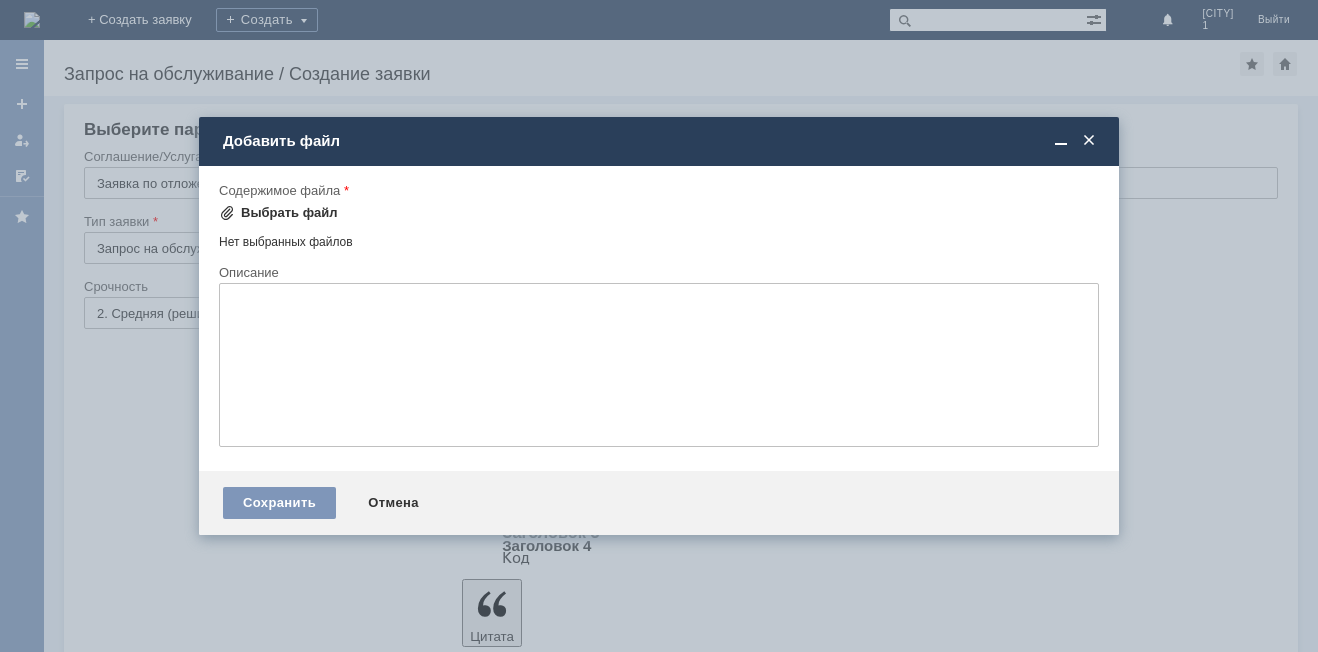 click on "Выбрать файл" at bounding box center [289, 213] 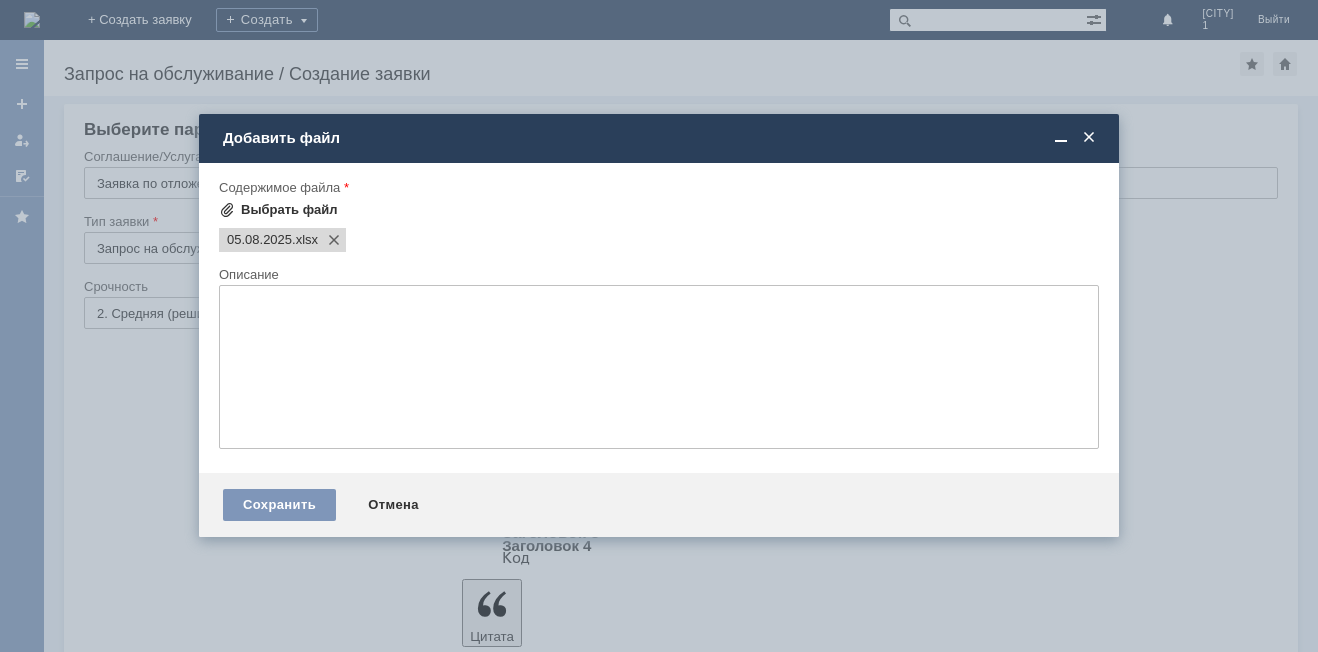 scroll, scrollTop: 0, scrollLeft: 0, axis: both 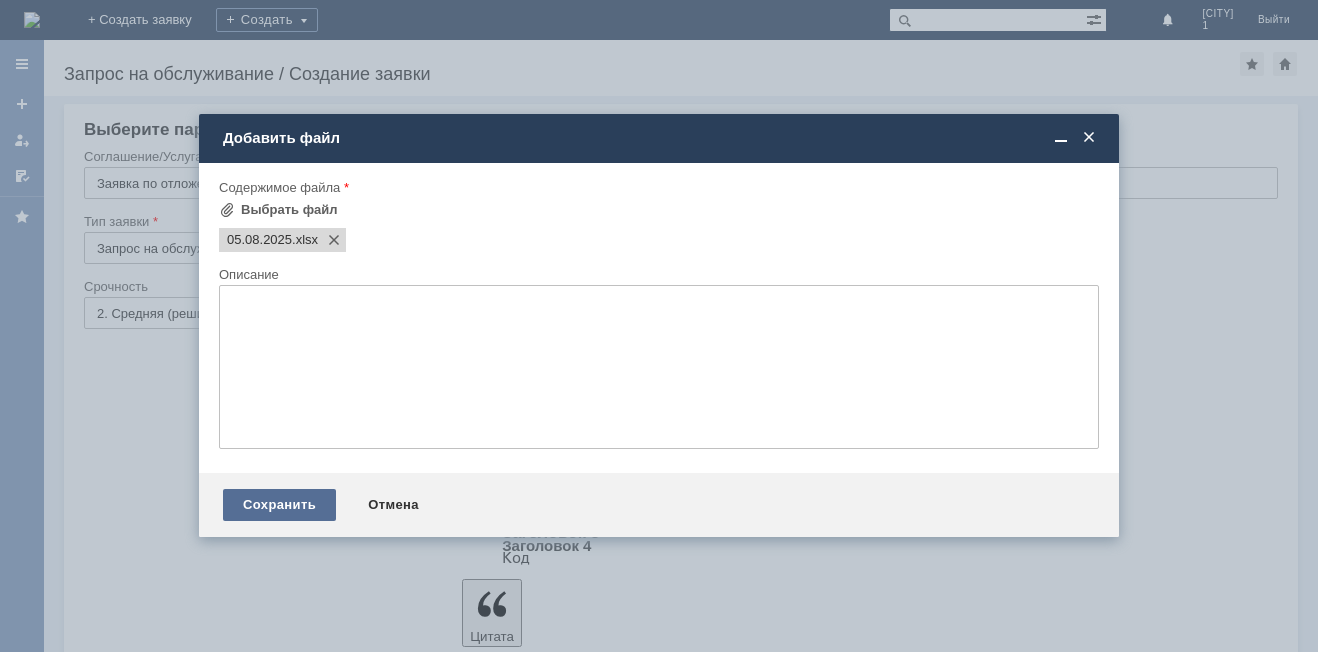 click on "Сохранить" at bounding box center [279, 505] 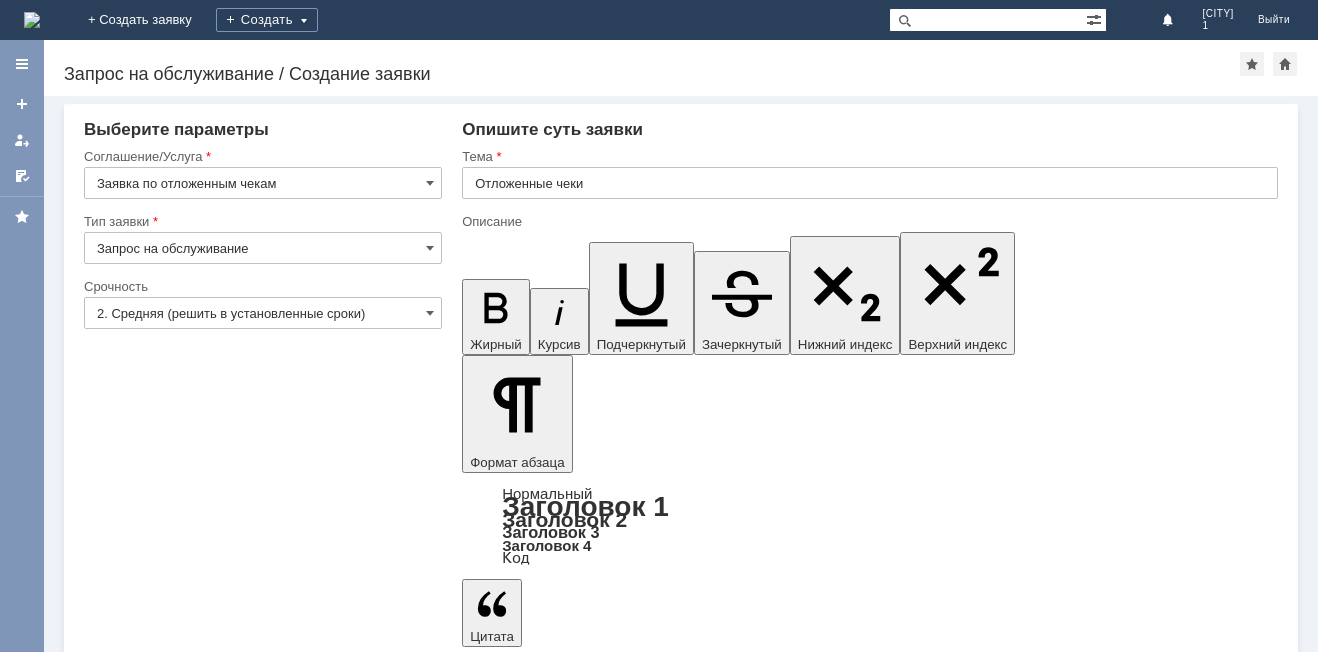 click on "Сохранить" at bounding box center (144, 5623) 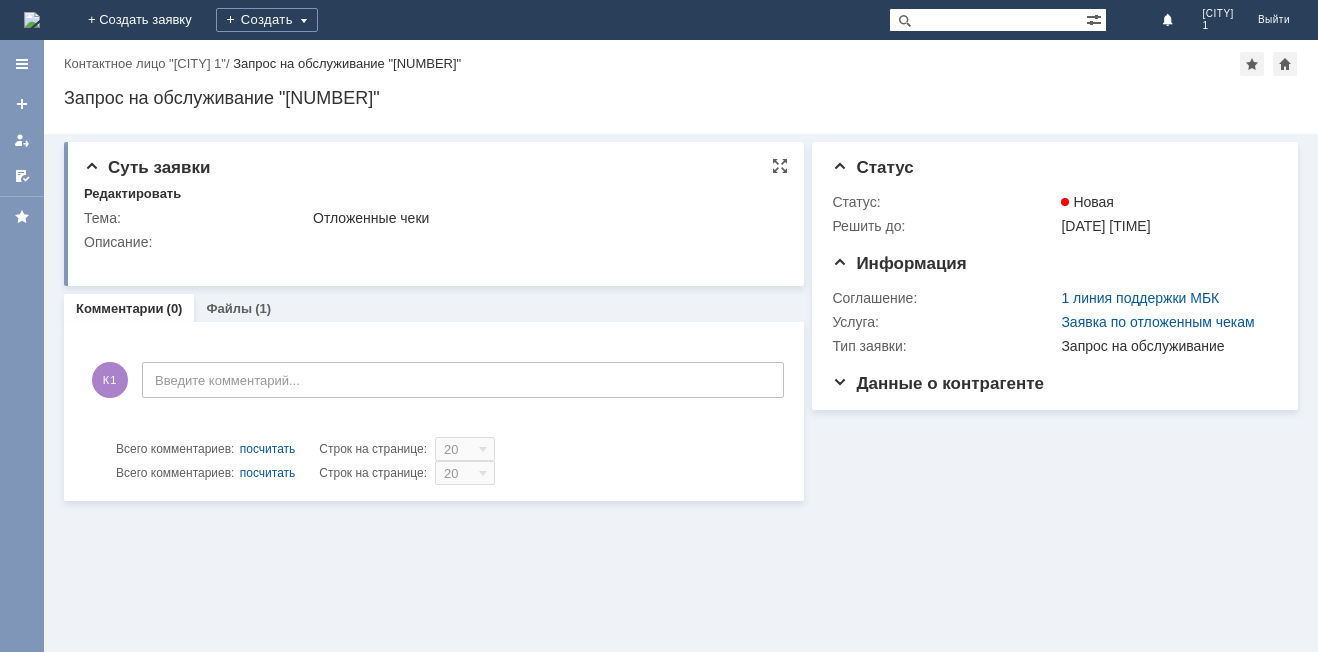 scroll, scrollTop: 0, scrollLeft: 0, axis: both 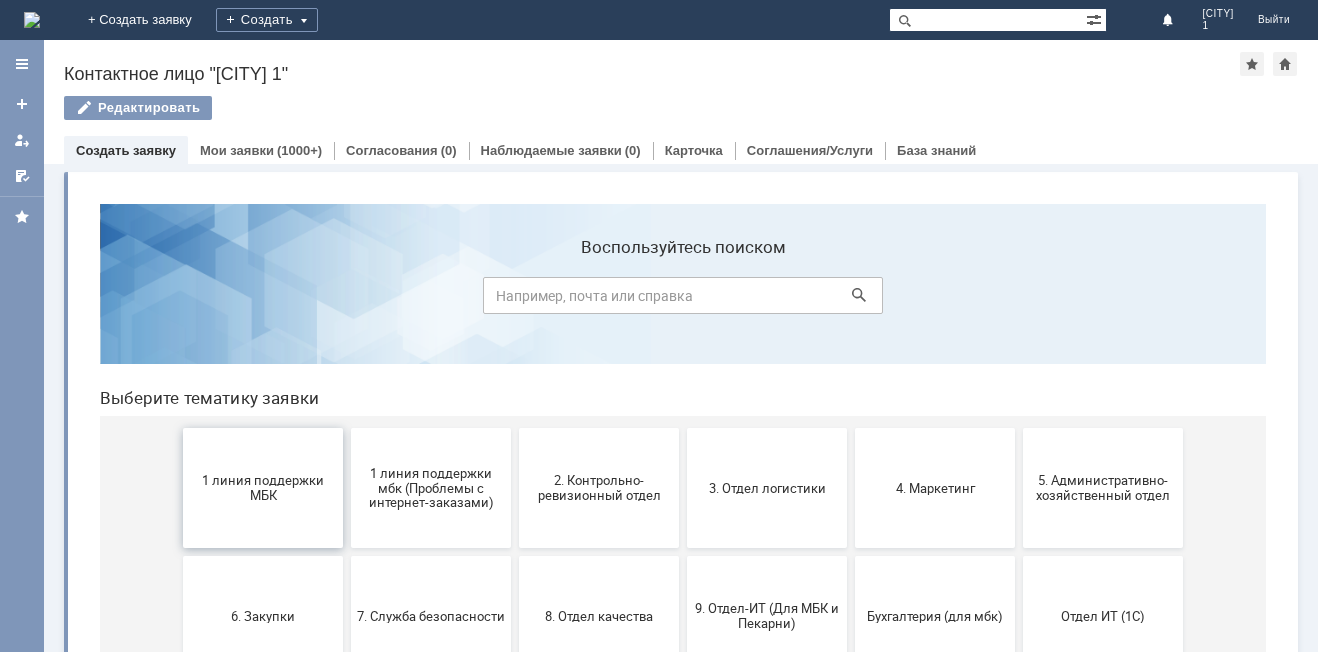 click on "1 линия поддержки МБК" at bounding box center (263, 488) 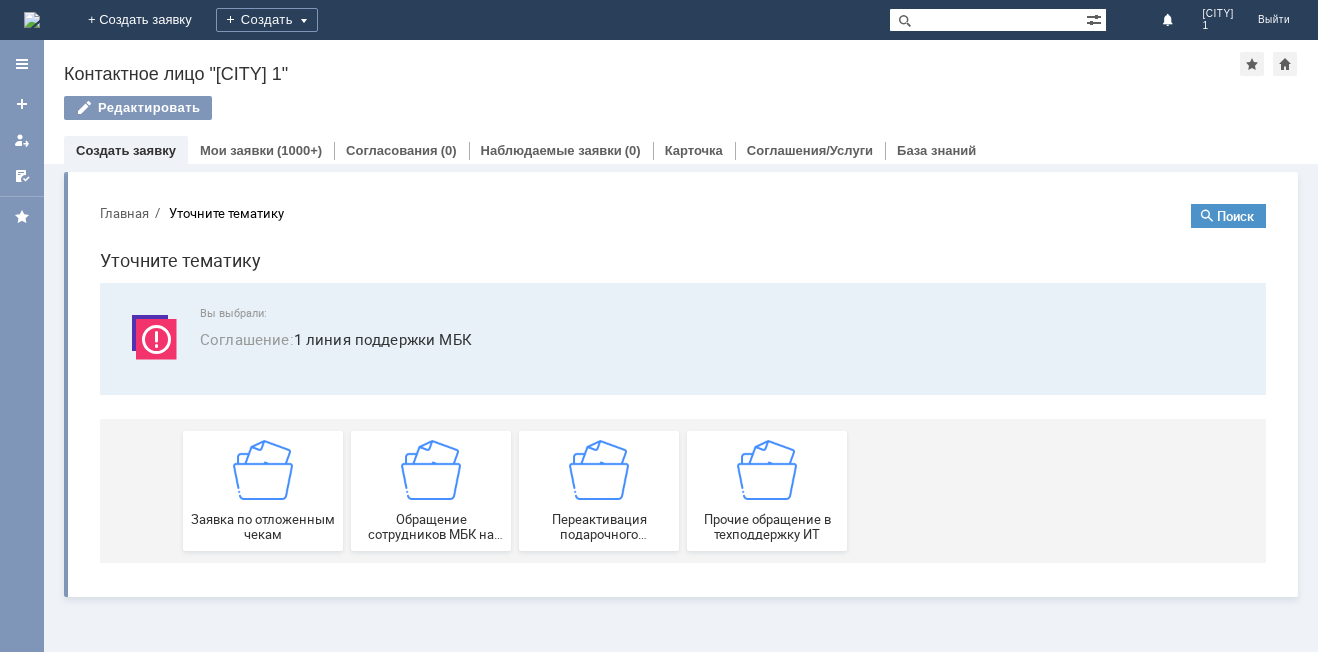 click on "Заявка по отложенным чекам" at bounding box center (263, 491) 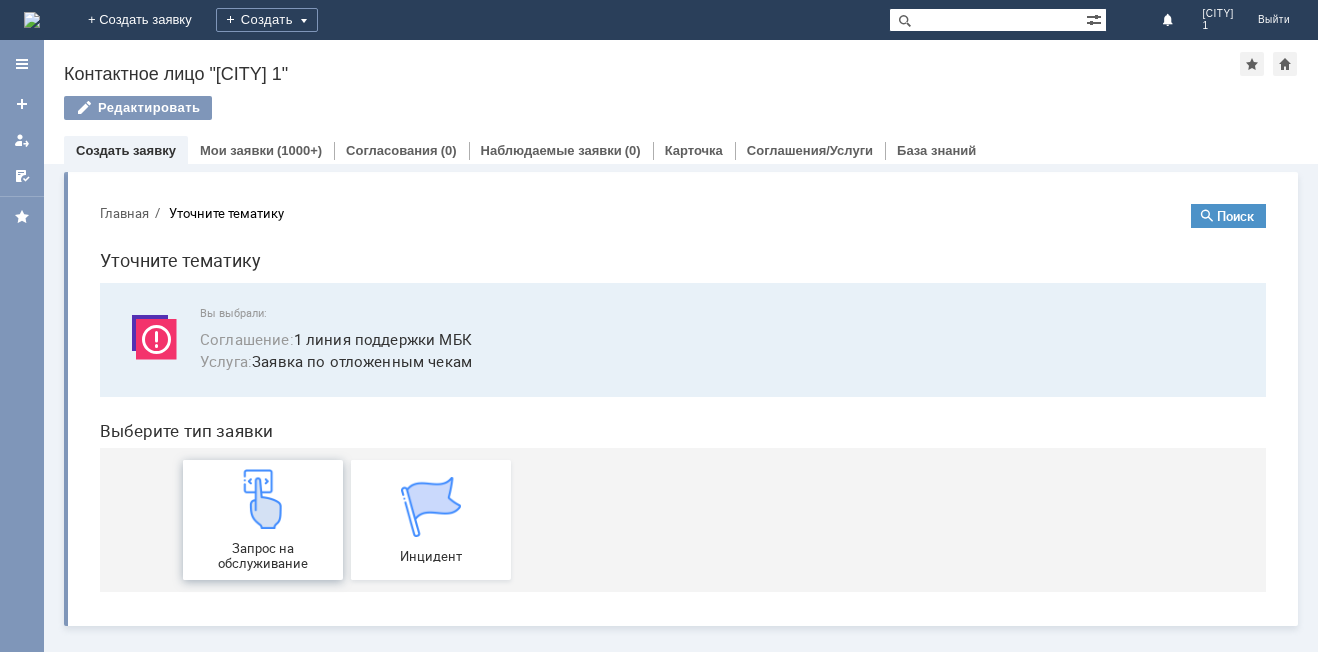 click at bounding box center [263, 499] 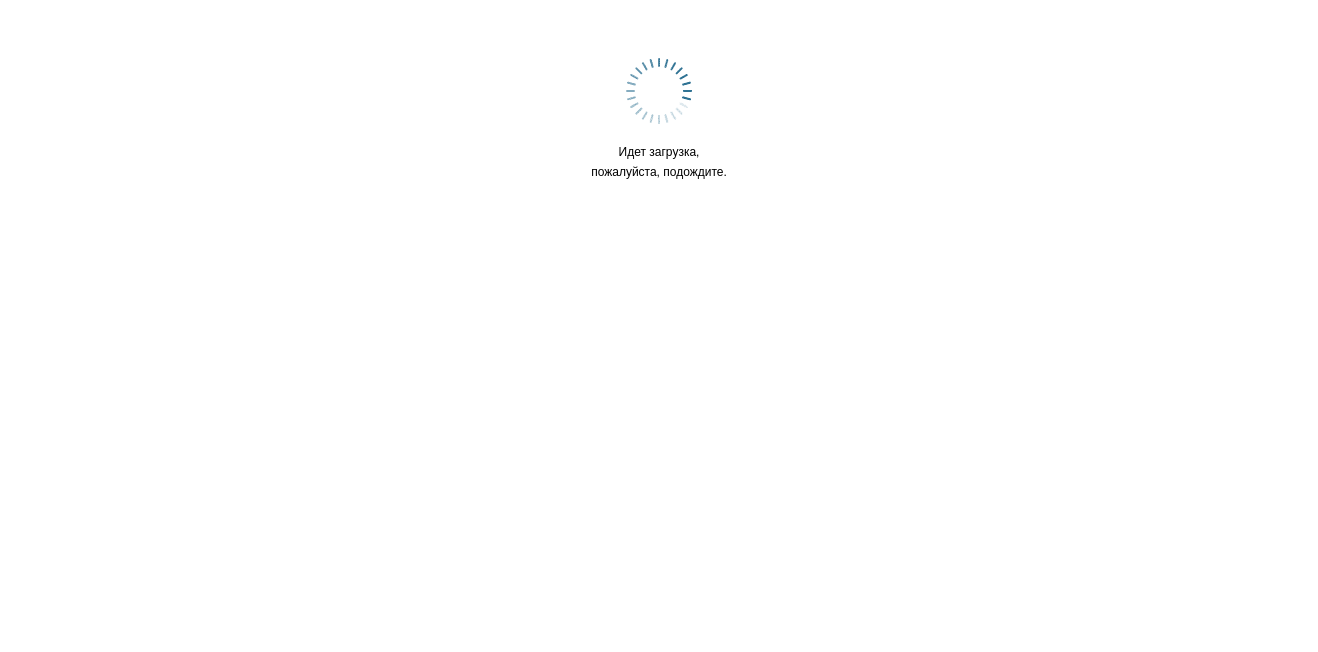 scroll, scrollTop: 0, scrollLeft: 0, axis: both 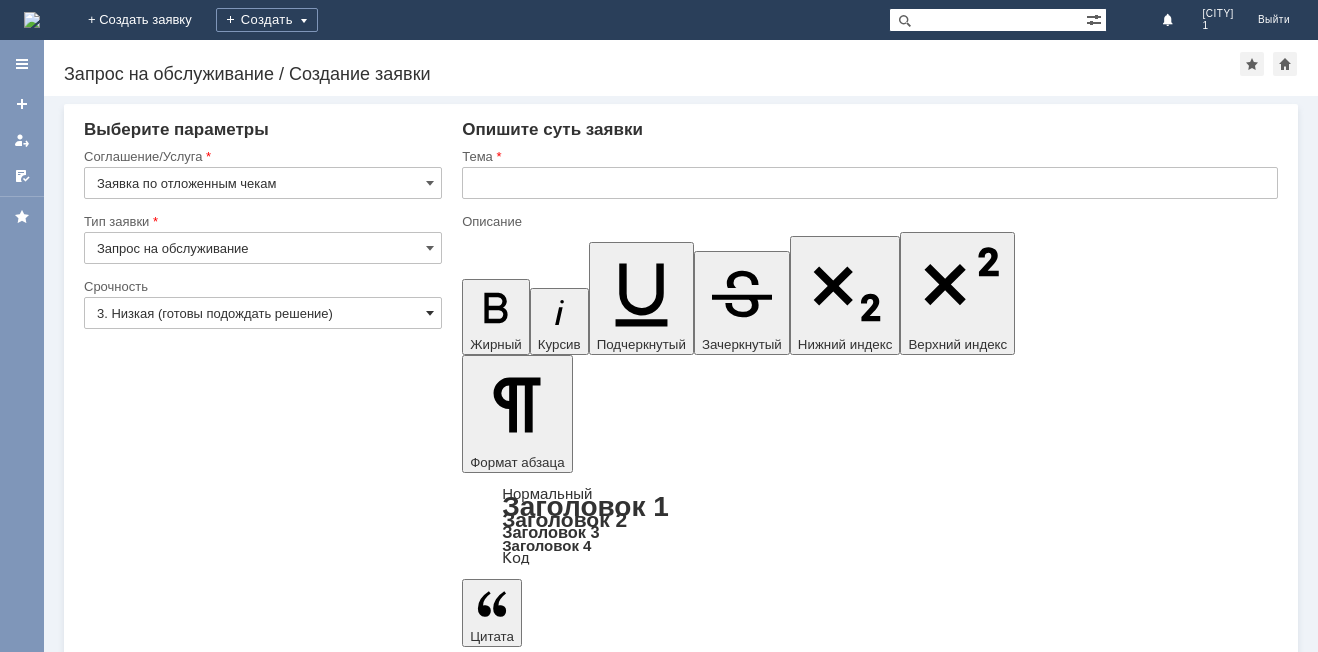 click at bounding box center (430, 313) 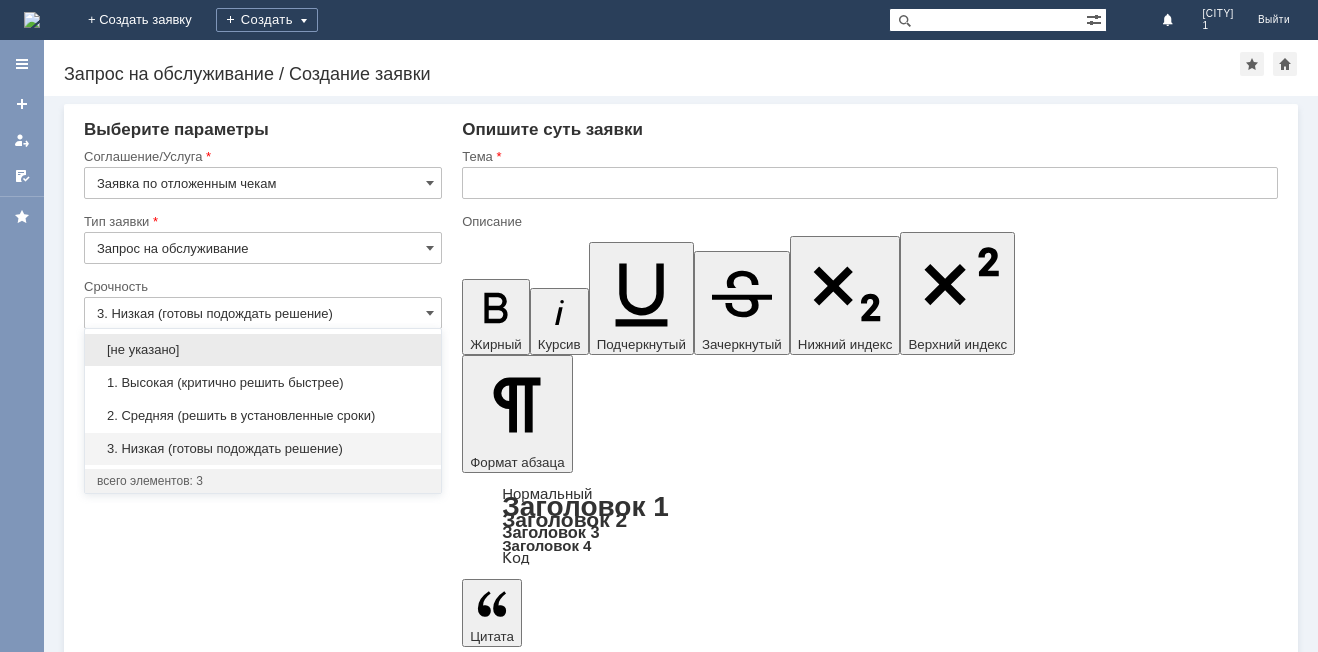 click on "2. Средняя (решить в установленные сроки)" at bounding box center [263, 416] 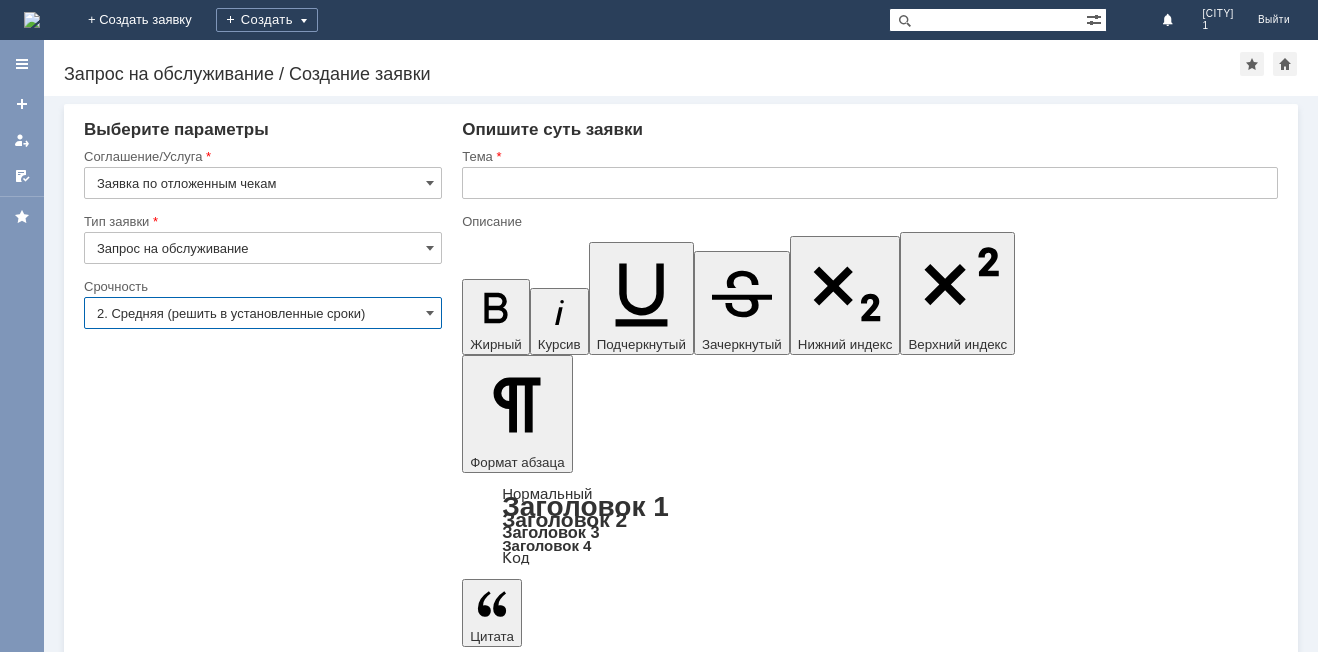 type on "2. Средняя (решить в установленные сроки)" 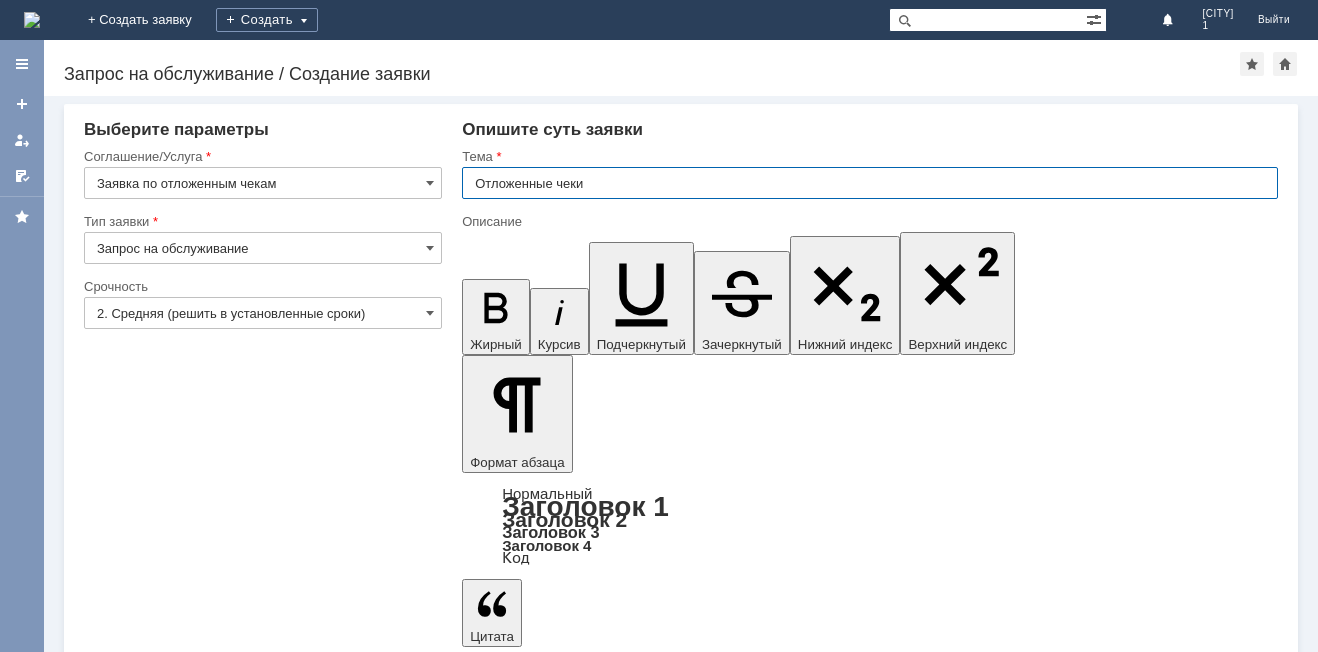 type on "Отложенные чеки" 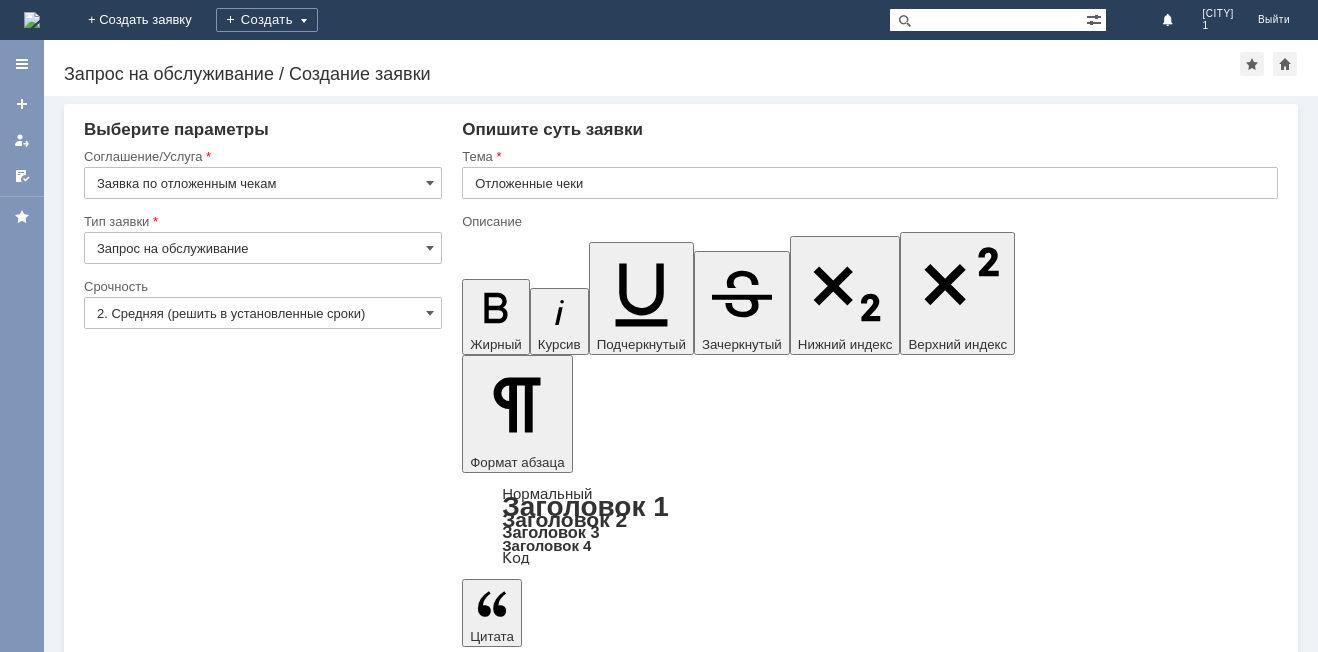 click at bounding box center (625, 5389) 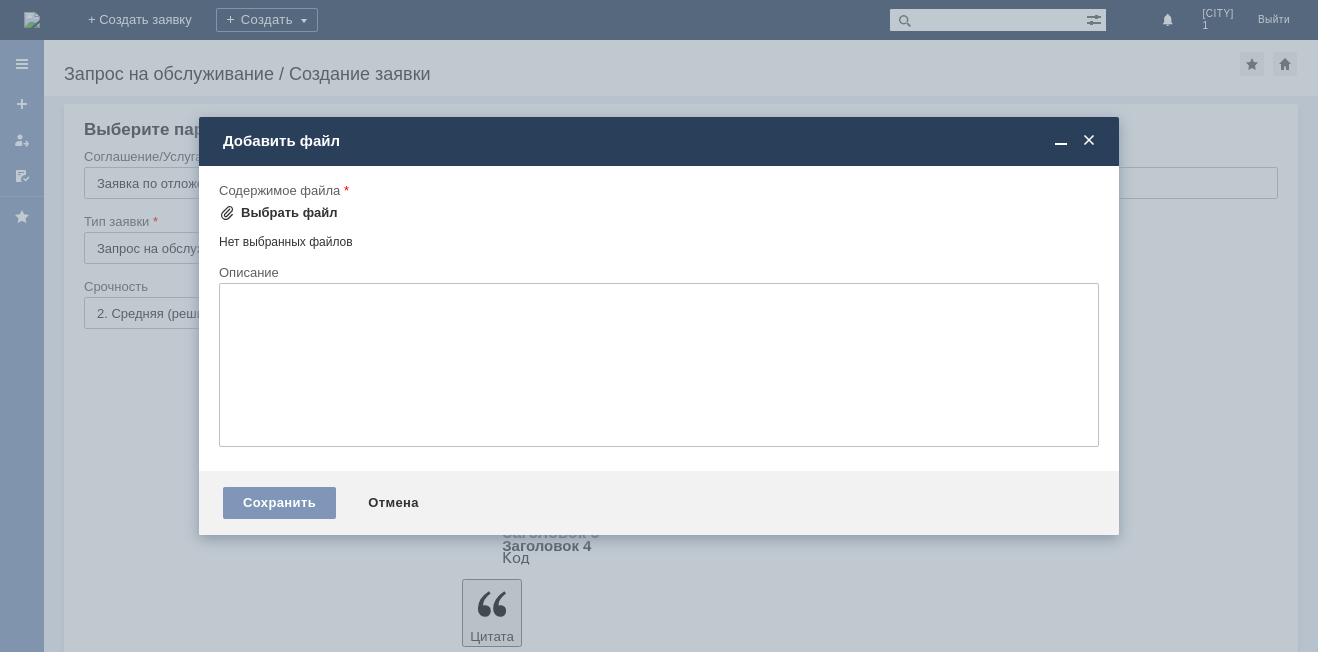 click on "Выбрать файл" at bounding box center [289, 213] 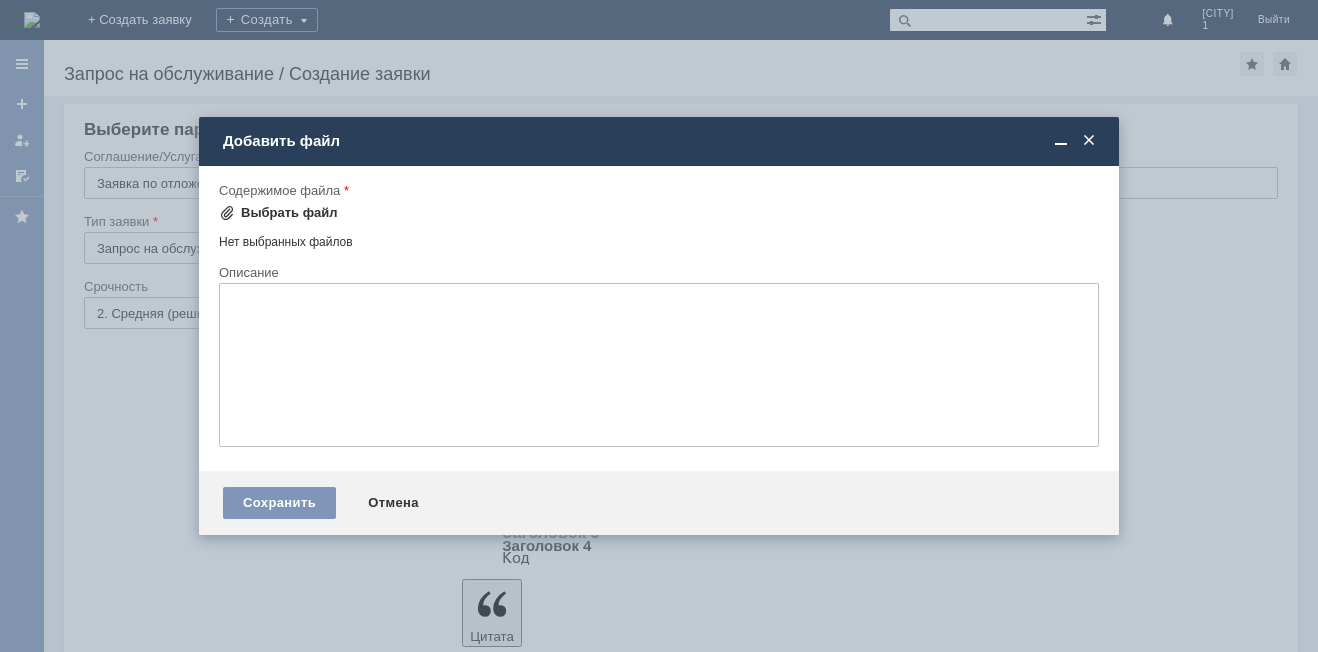 scroll, scrollTop: 0, scrollLeft: 0, axis: both 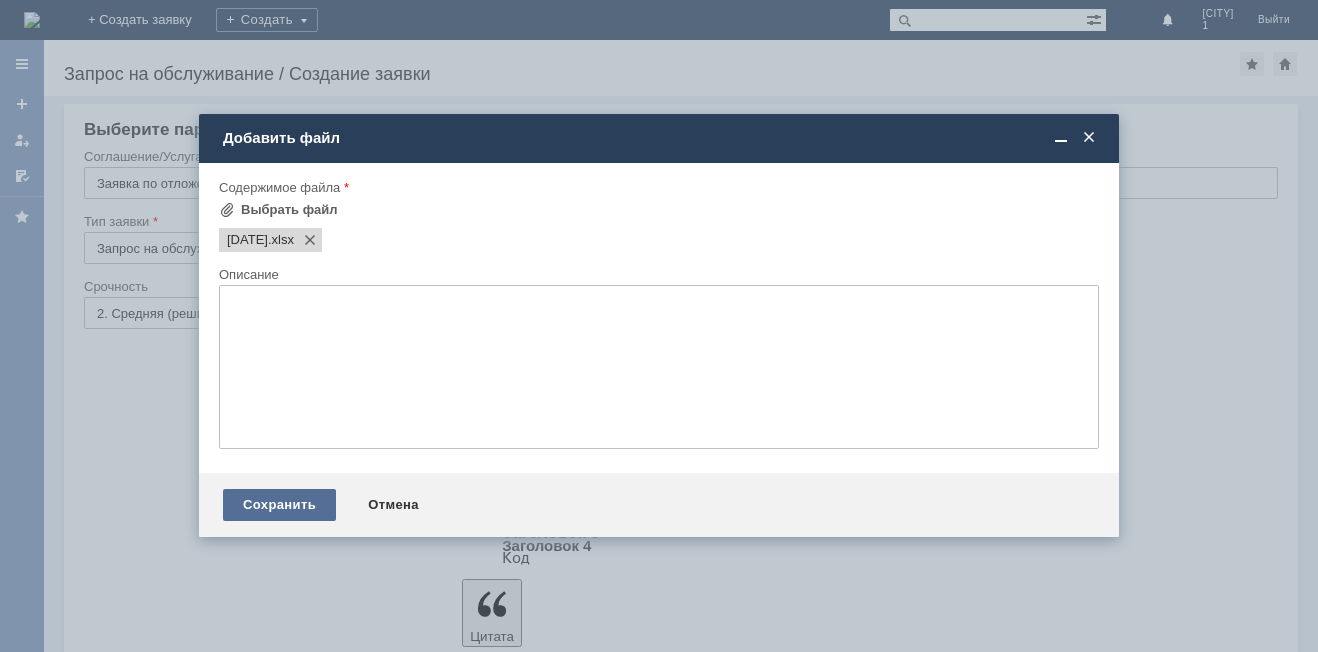 click on "Сохранить" at bounding box center [279, 505] 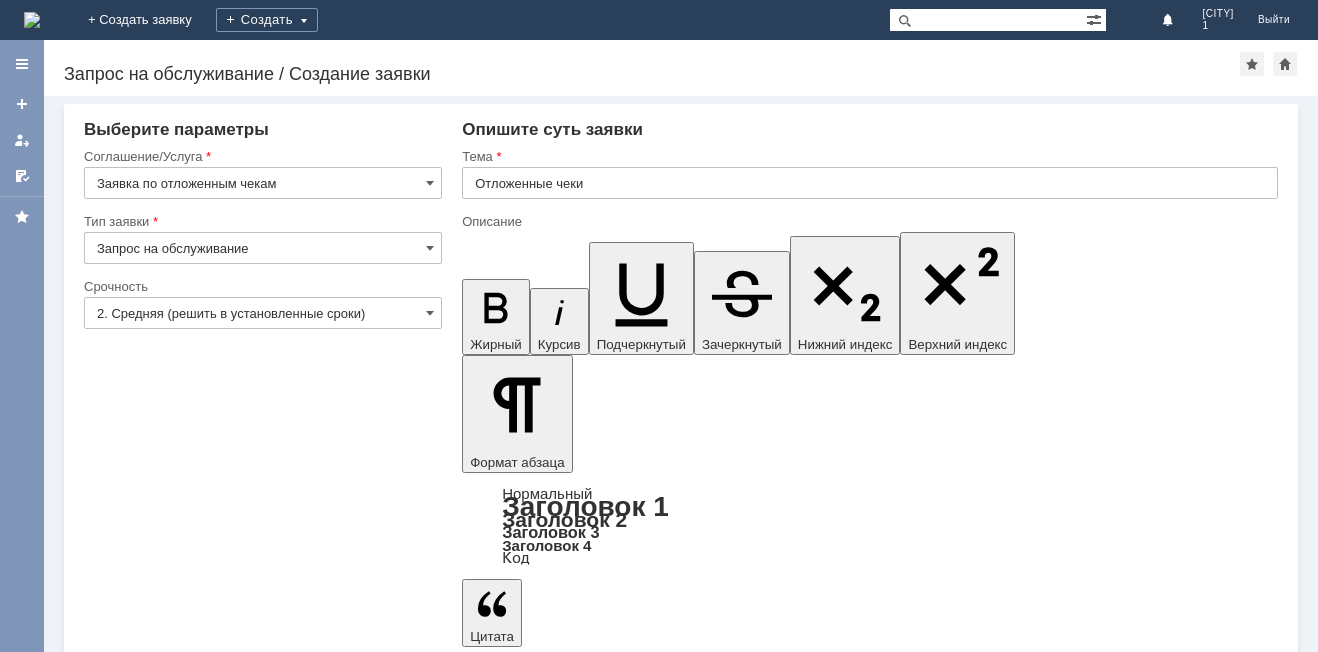 click on "Сохранить" at bounding box center (144, 5623) 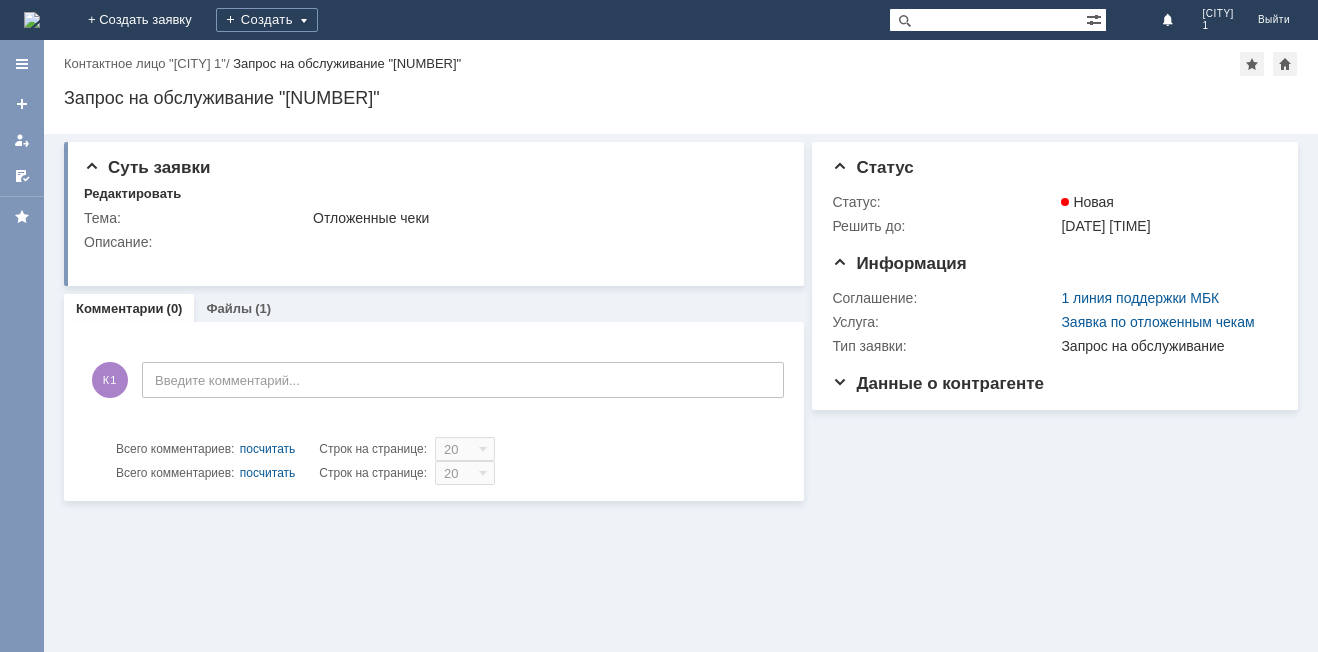 scroll, scrollTop: 0, scrollLeft: 0, axis: both 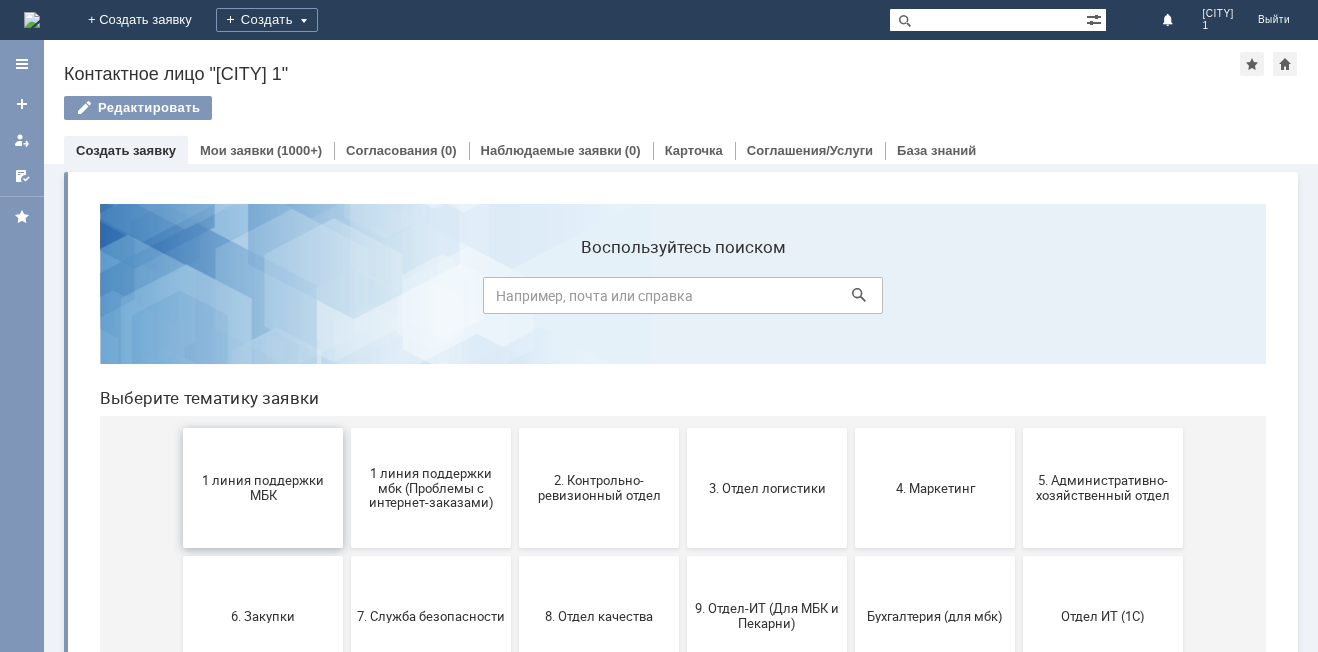 click on "1 линия поддержки МБК" at bounding box center [263, 488] 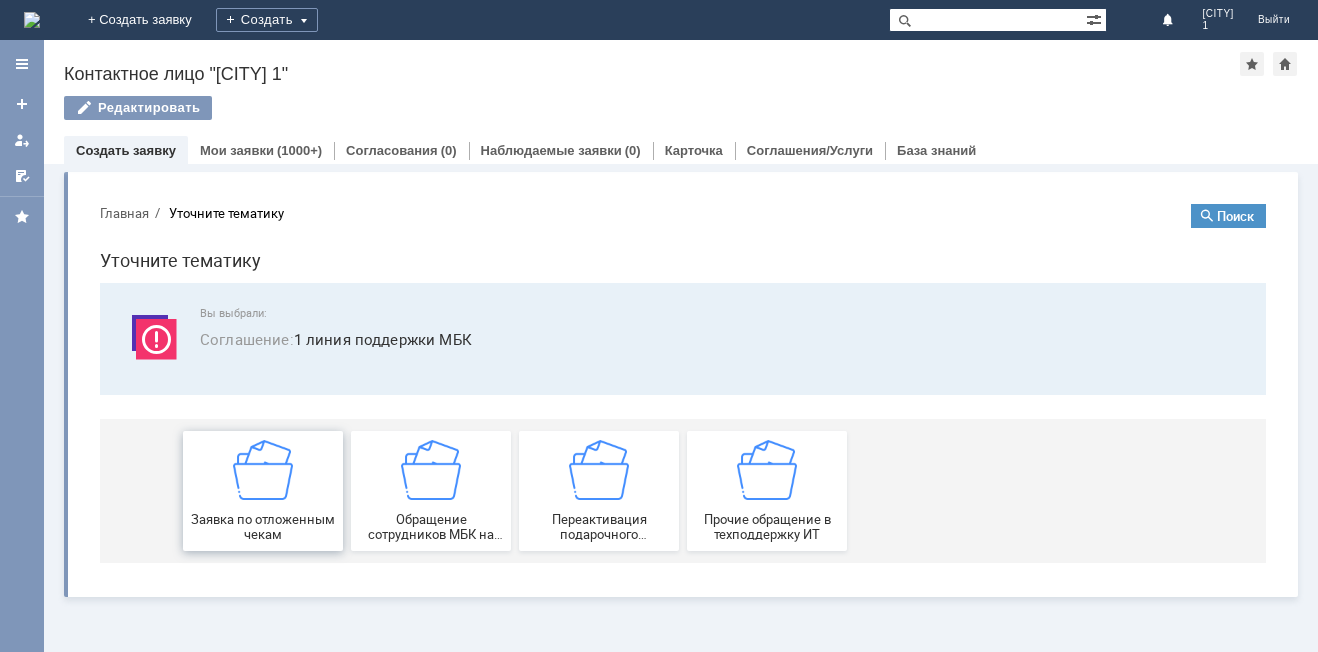 click on "Заявка по отложенным чекам" at bounding box center [263, 491] 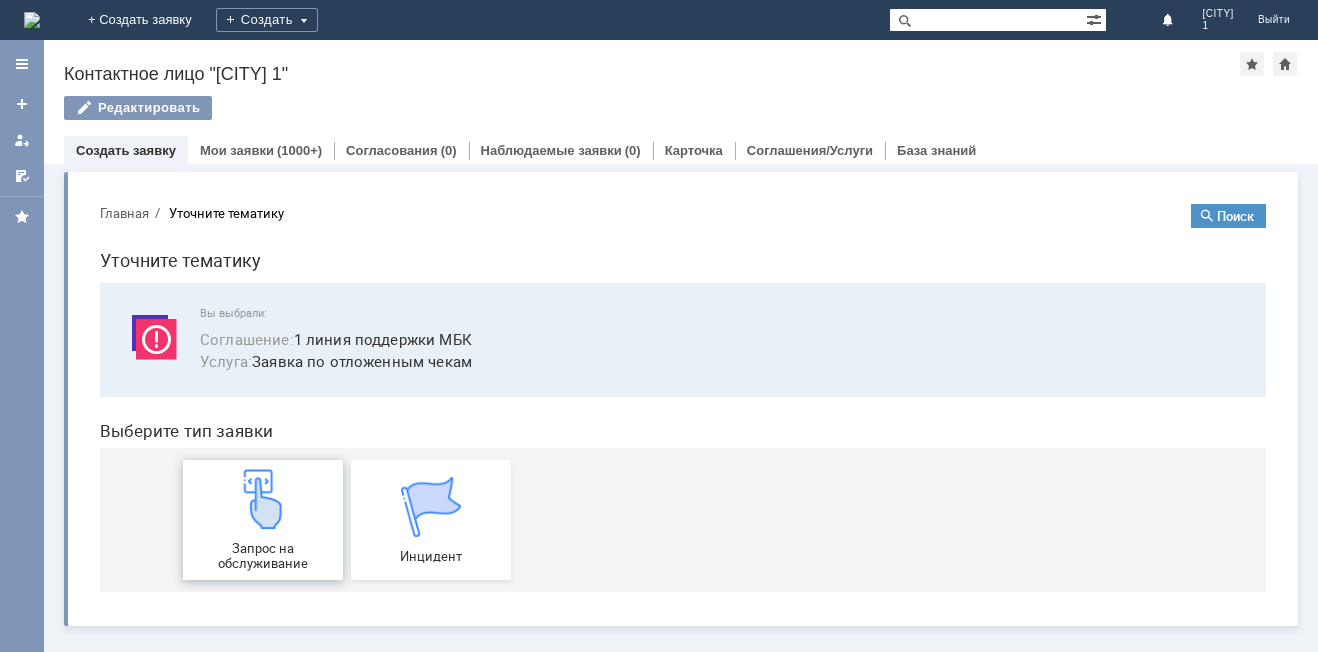 click on "Запрос на обслуживание" at bounding box center [263, 520] 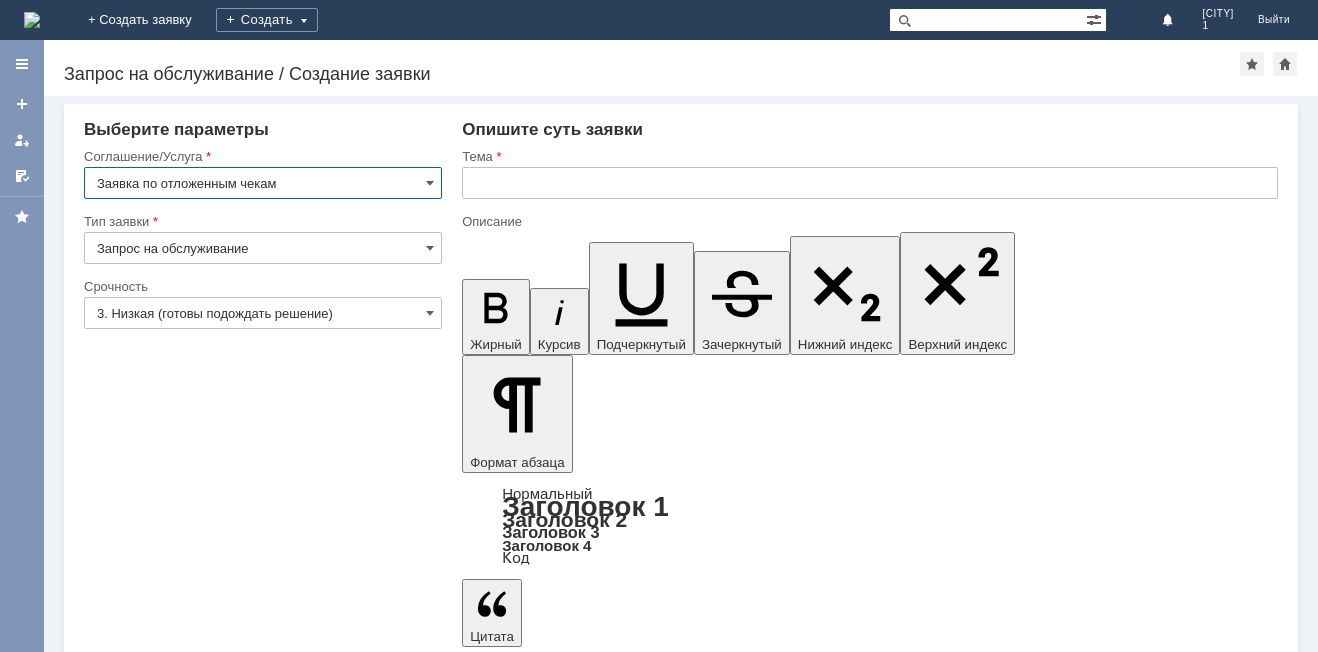 scroll, scrollTop: 0, scrollLeft: 0, axis: both 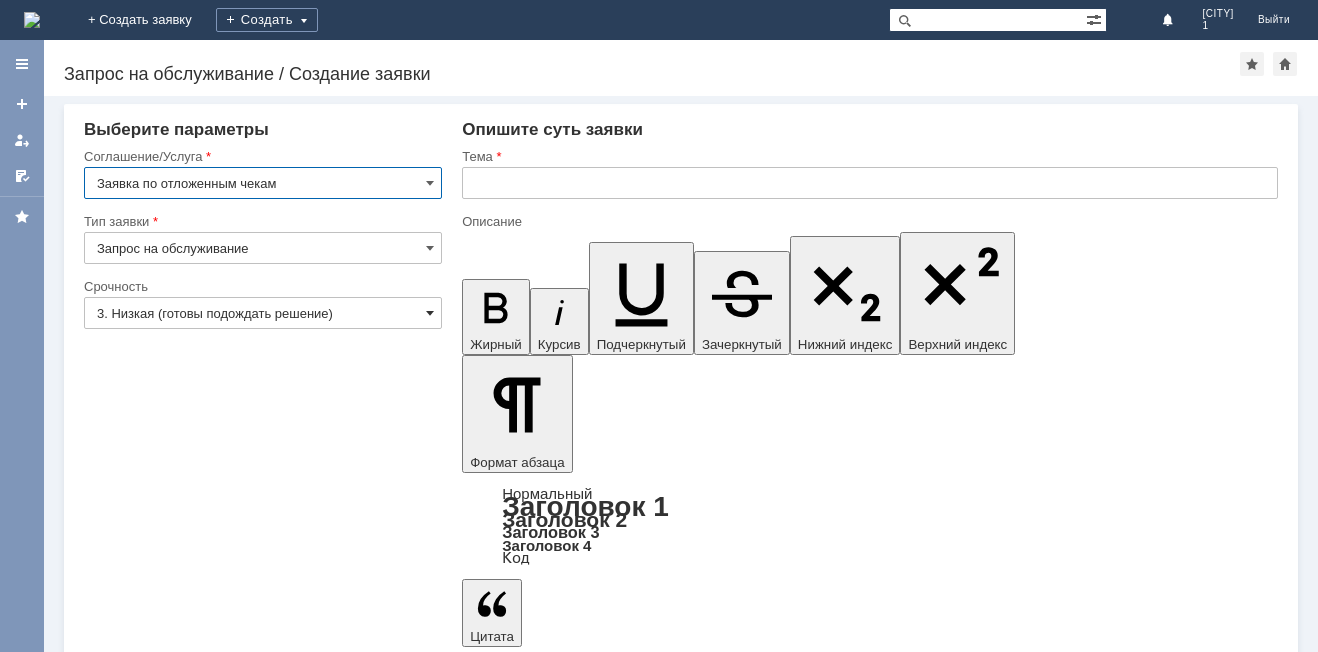 click at bounding box center (430, 313) 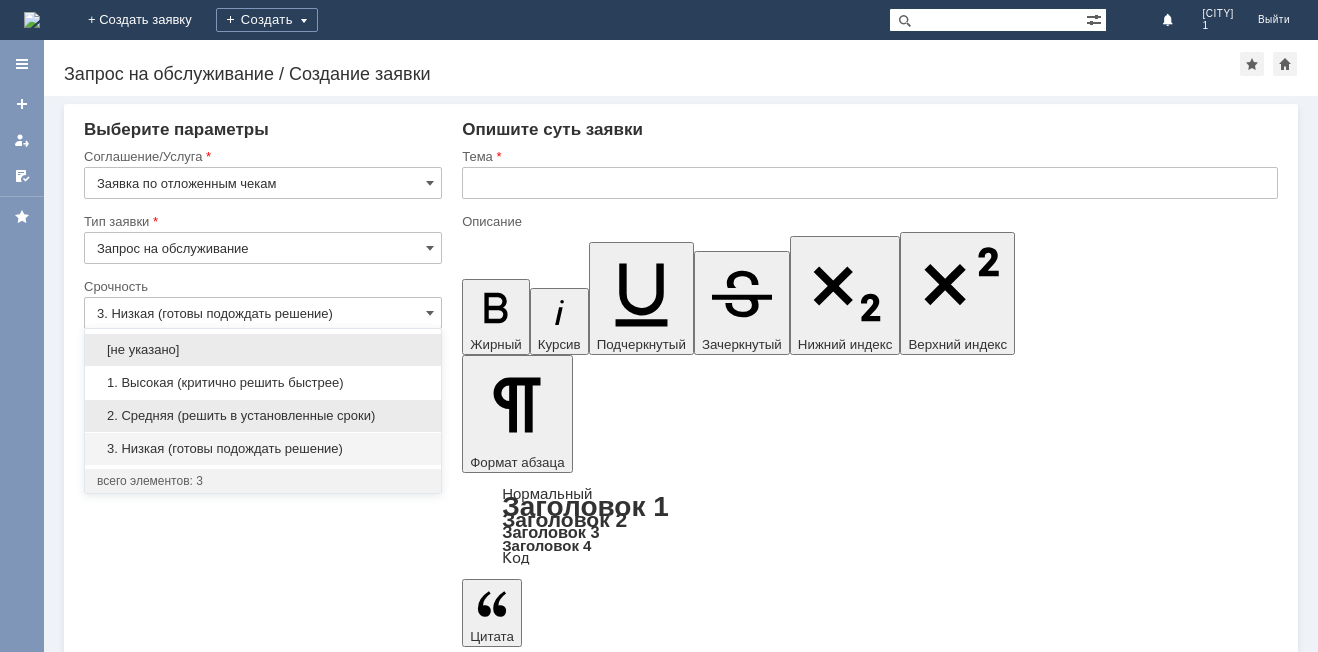 click on "2. Средняя (решить в установленные сроки)" at bounding box center [263, 416] 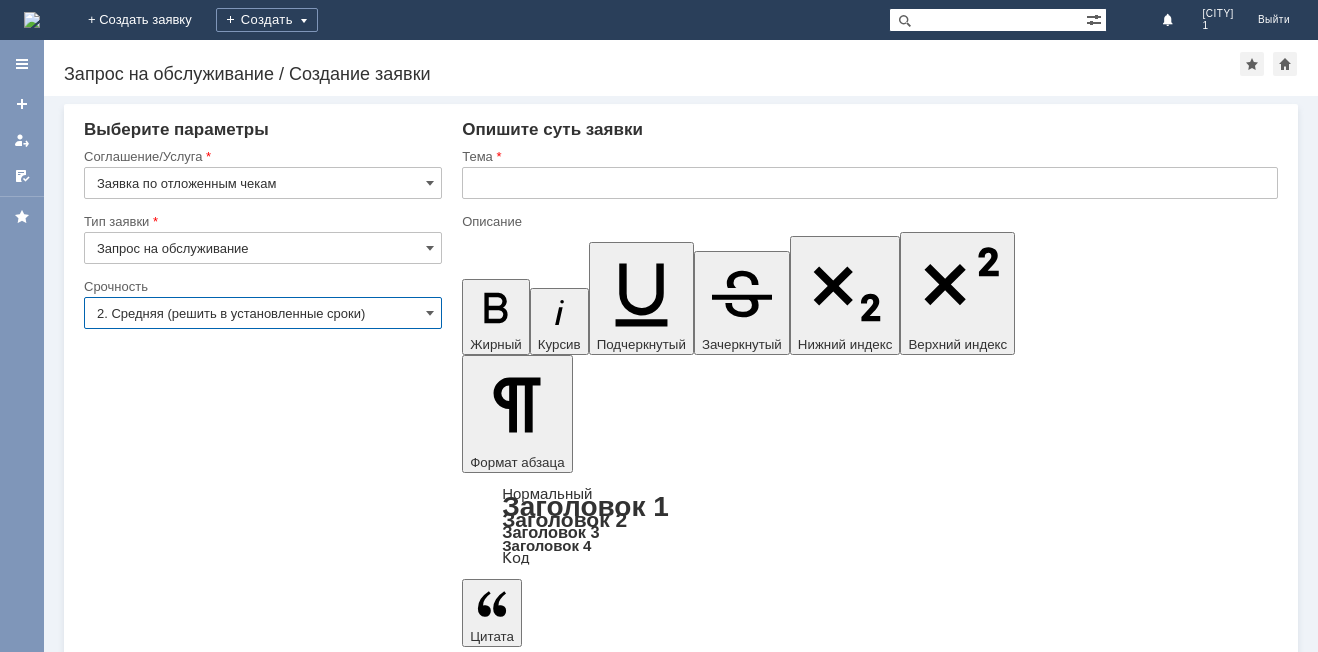 type on "2. Средняя (решить в установленные сроки)" 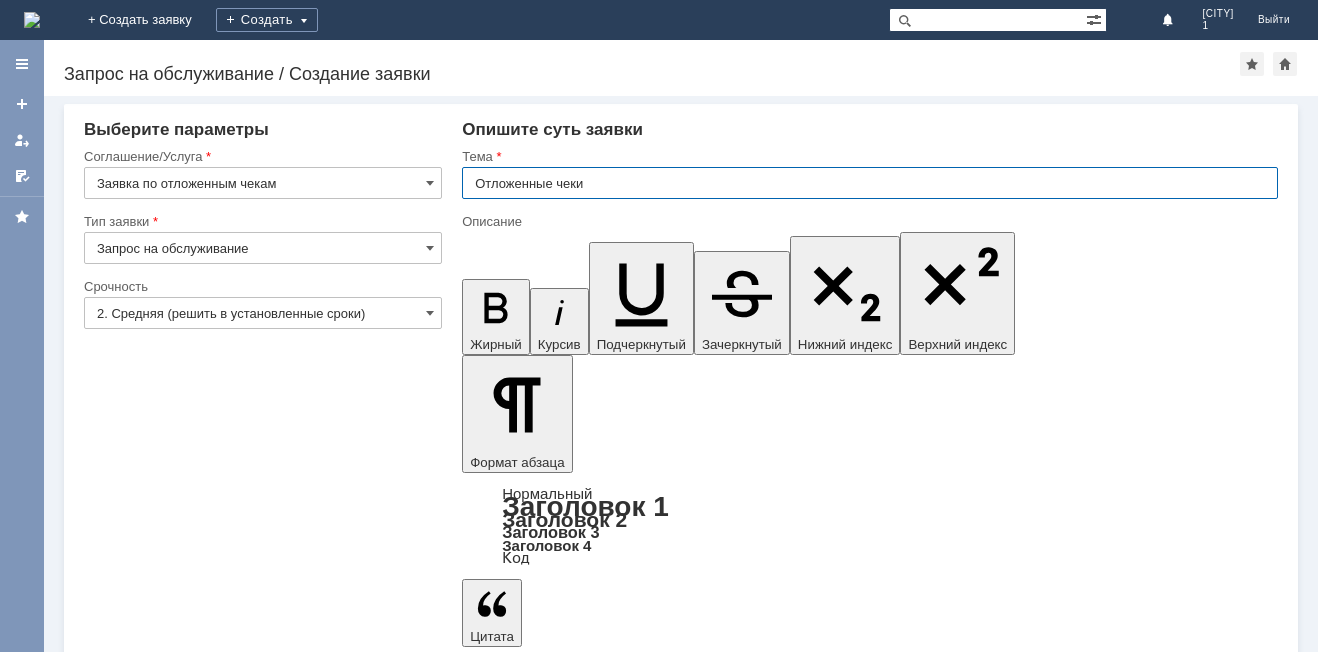 type on "Отложенные чеки" 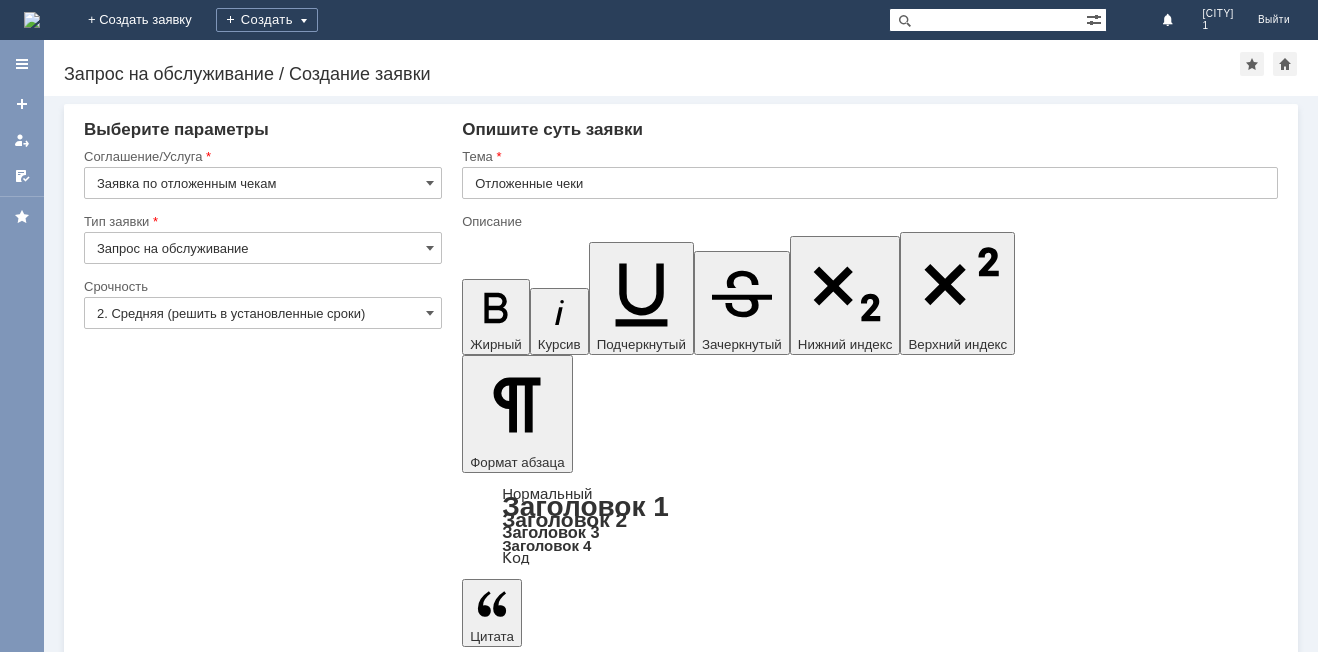 type 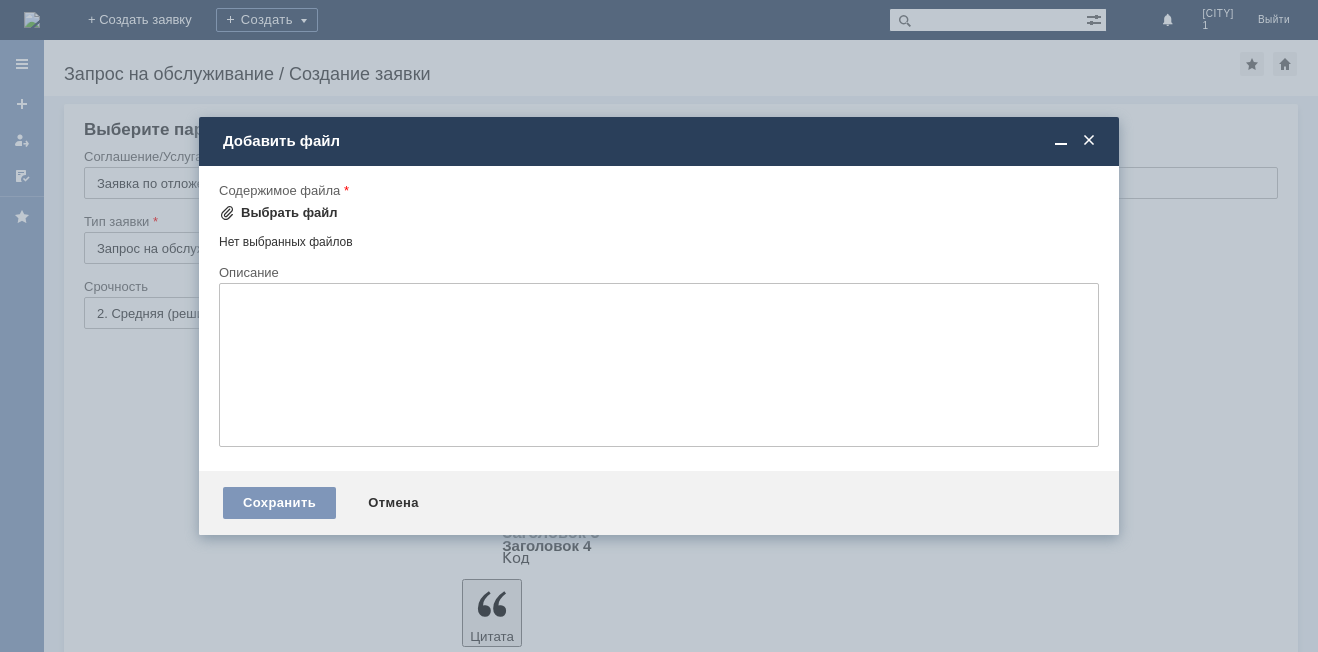 click on "Выбрать файл" at bounding box center [289, 213] 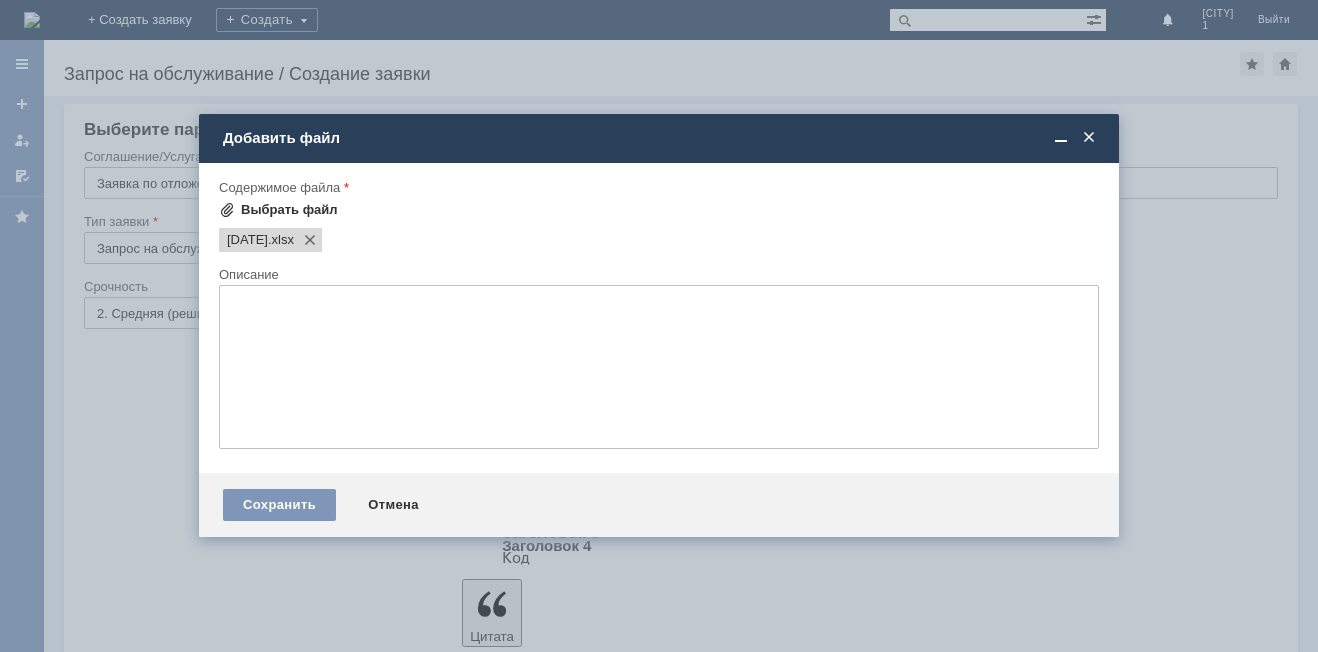 scroll, scrollTop: 0, scrollLeft: 0, axis: both 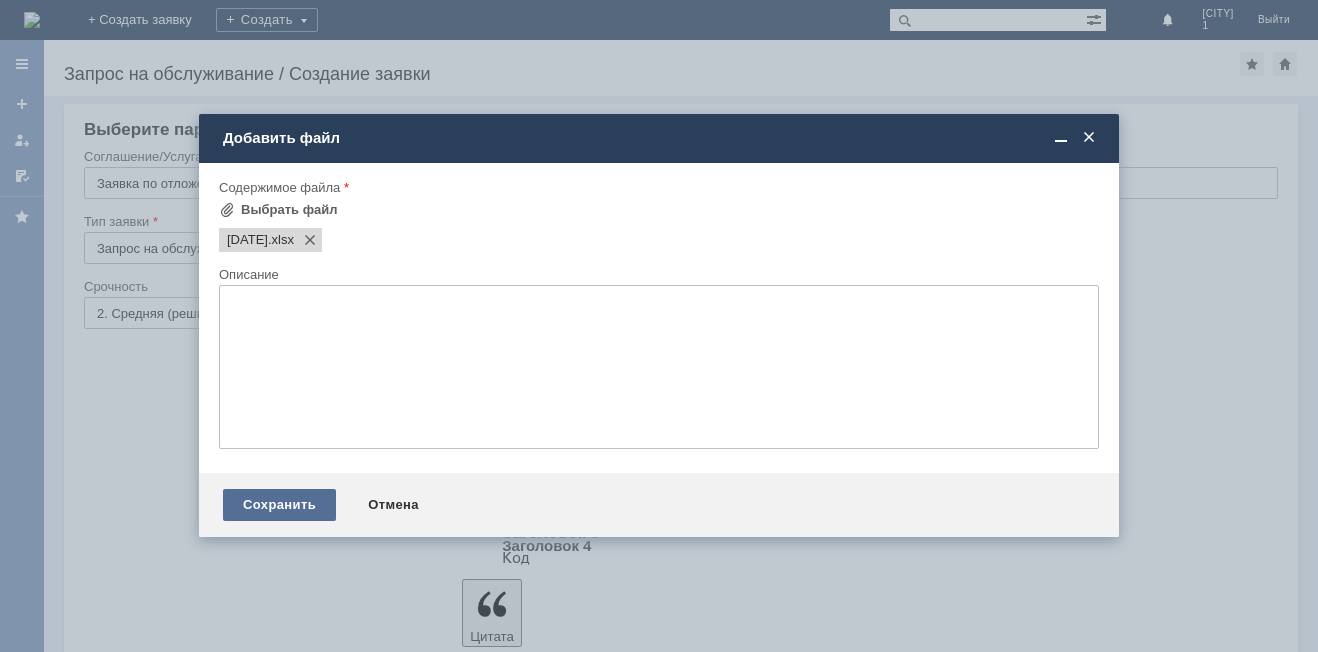 click on "Сохранить" at bounding box center [279, 505] 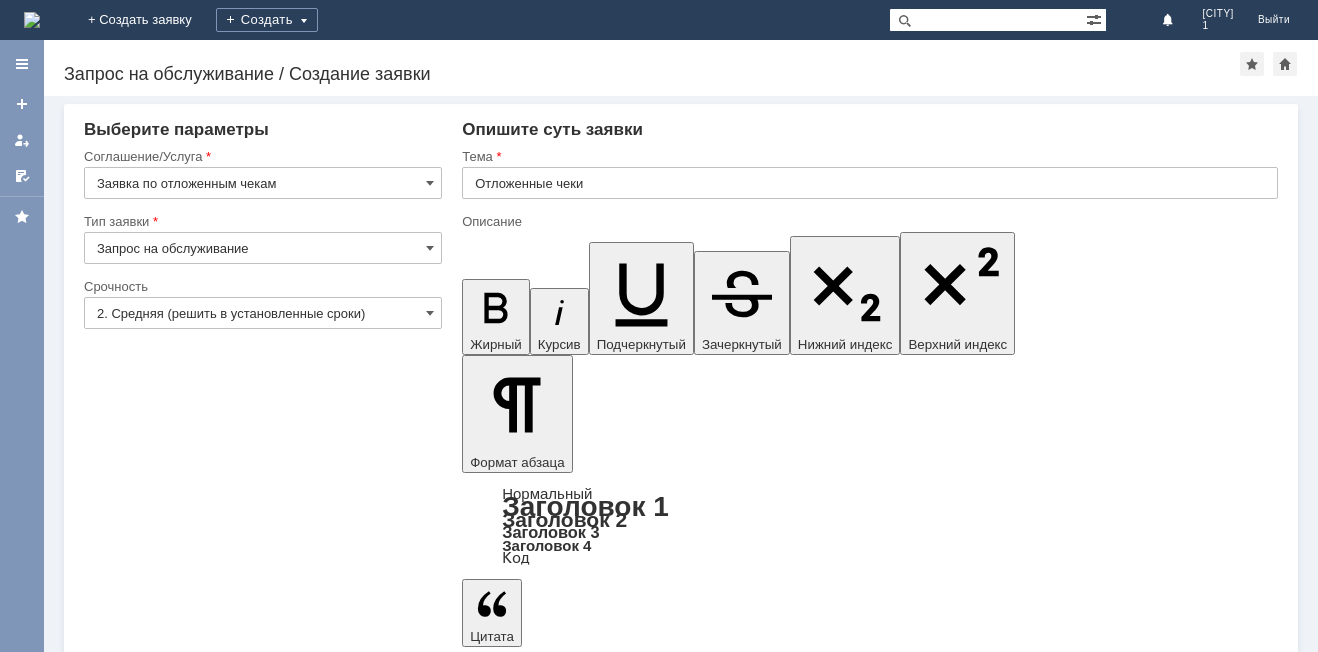 click on "Сохранить" at bounding box center (144, 5623) 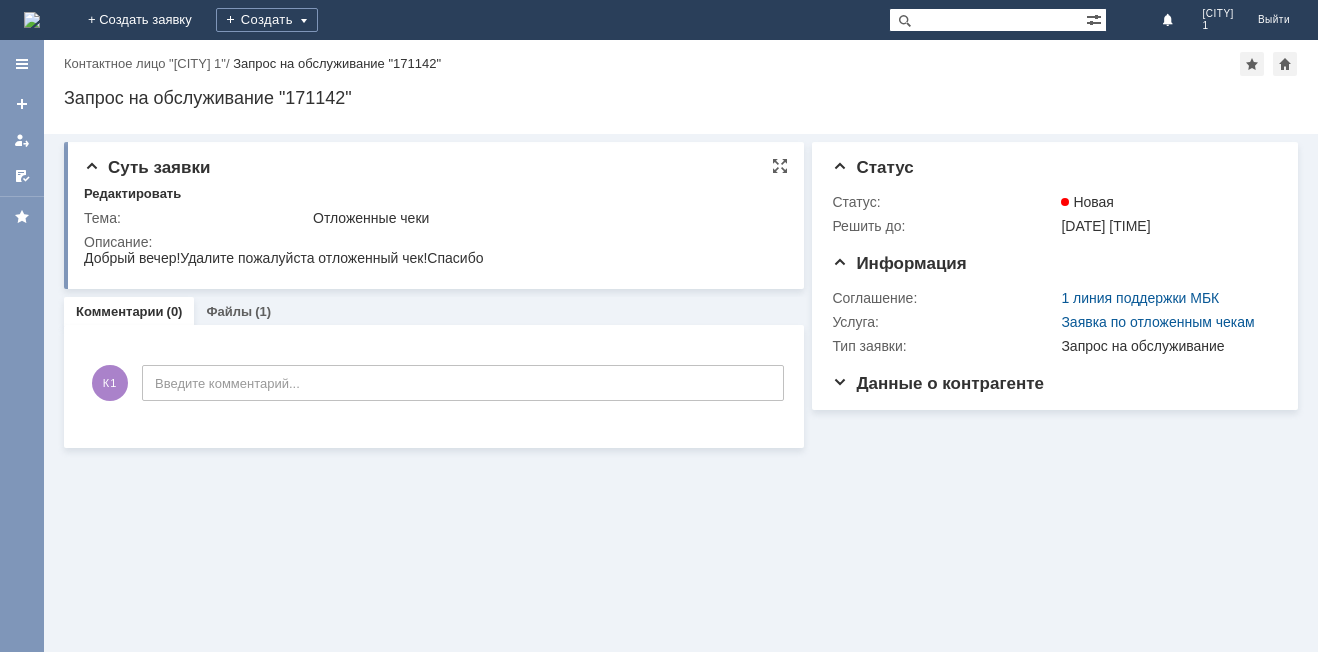 scroll, scrollTop: 0, scrollLeft: 0, axis: both 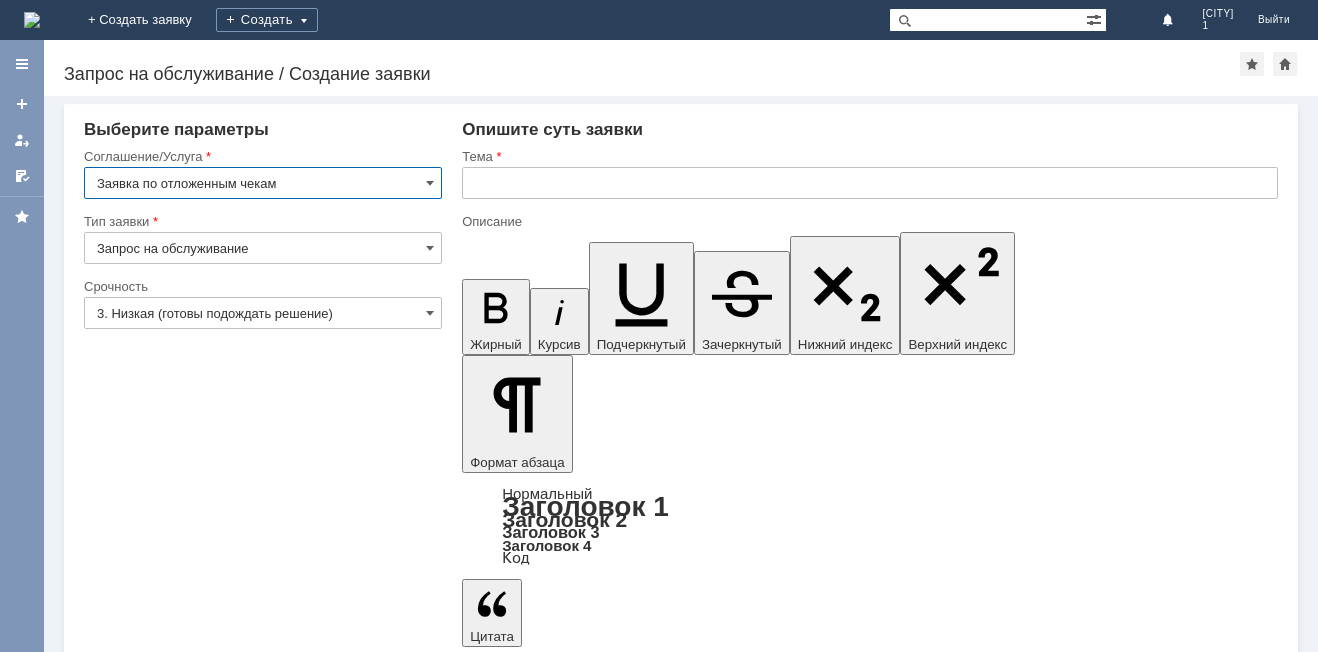 click on "3. Низкая (готовы подождать решение)" at bounding box center (263, 313) 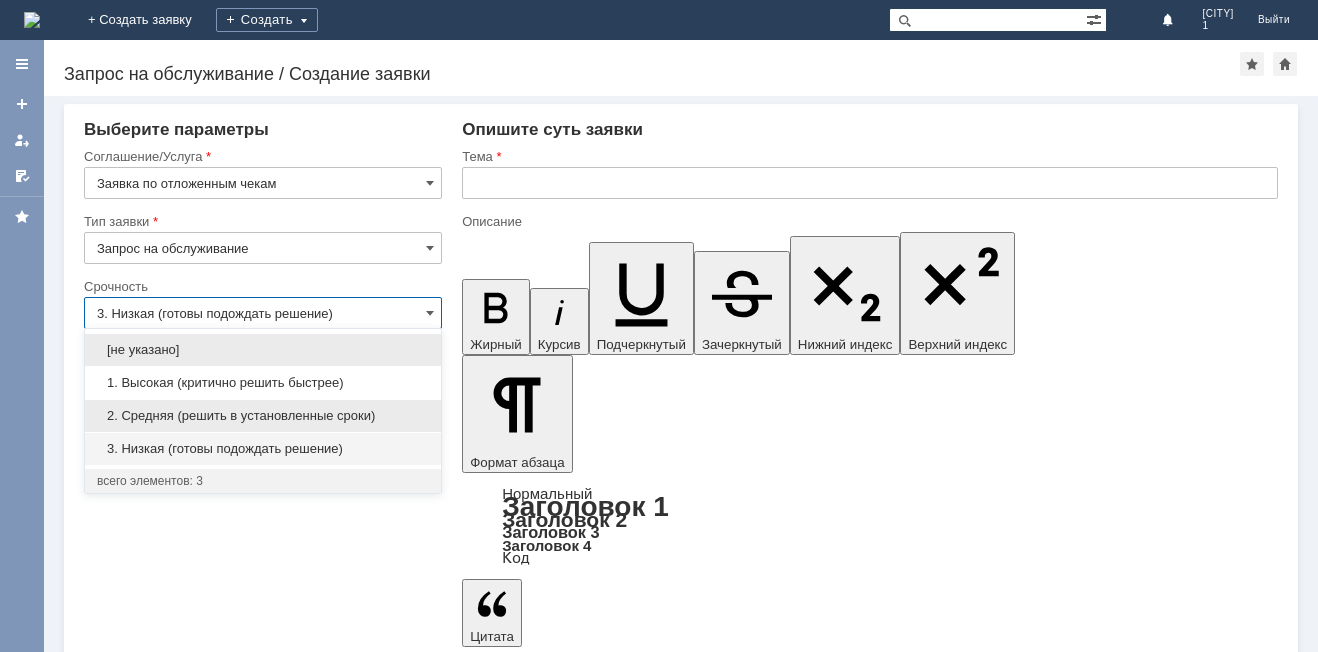 click on "2. Средняя (решить в установленные сроки)" at bounding box center (263, 416) 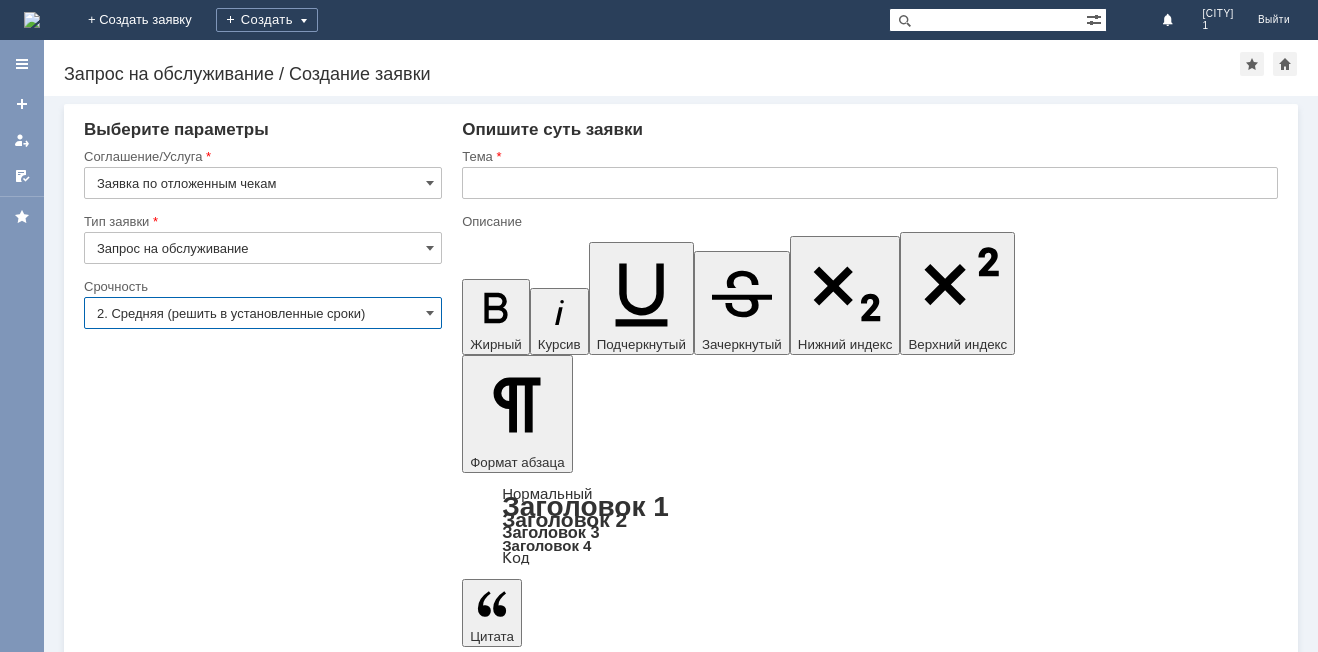 type on "2. Средняя (решить в установленные сроки)" 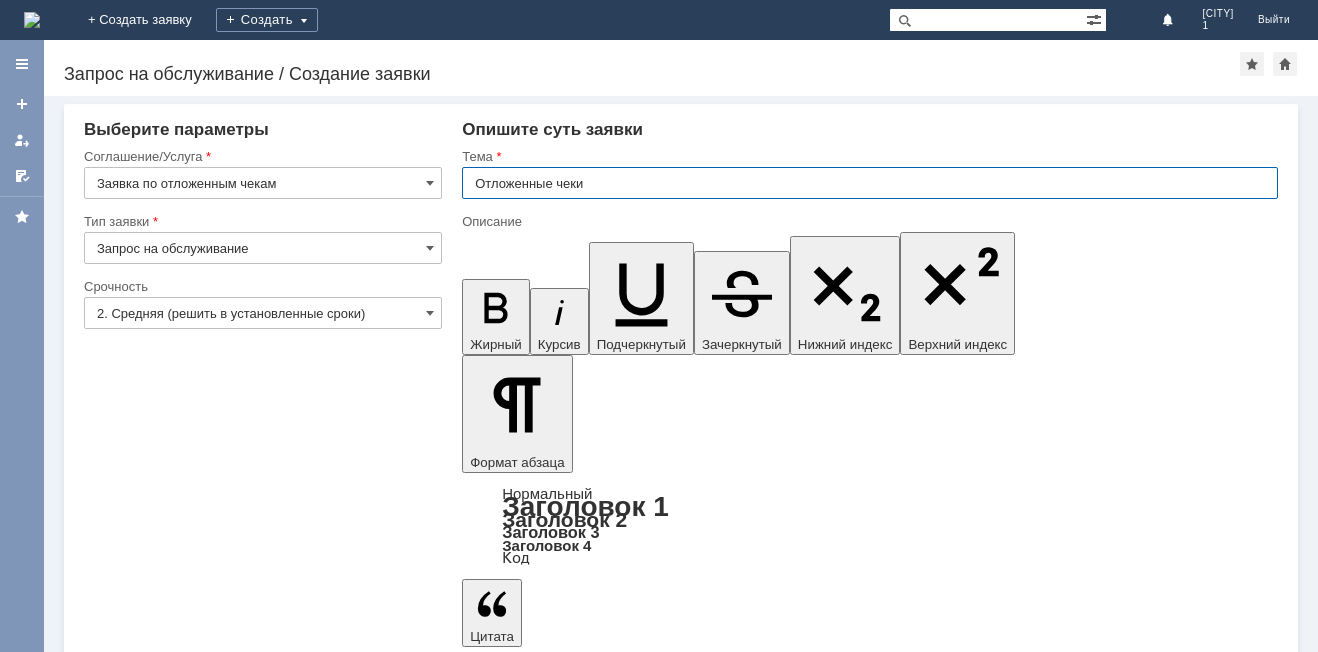 type on "Отложенные чеки" 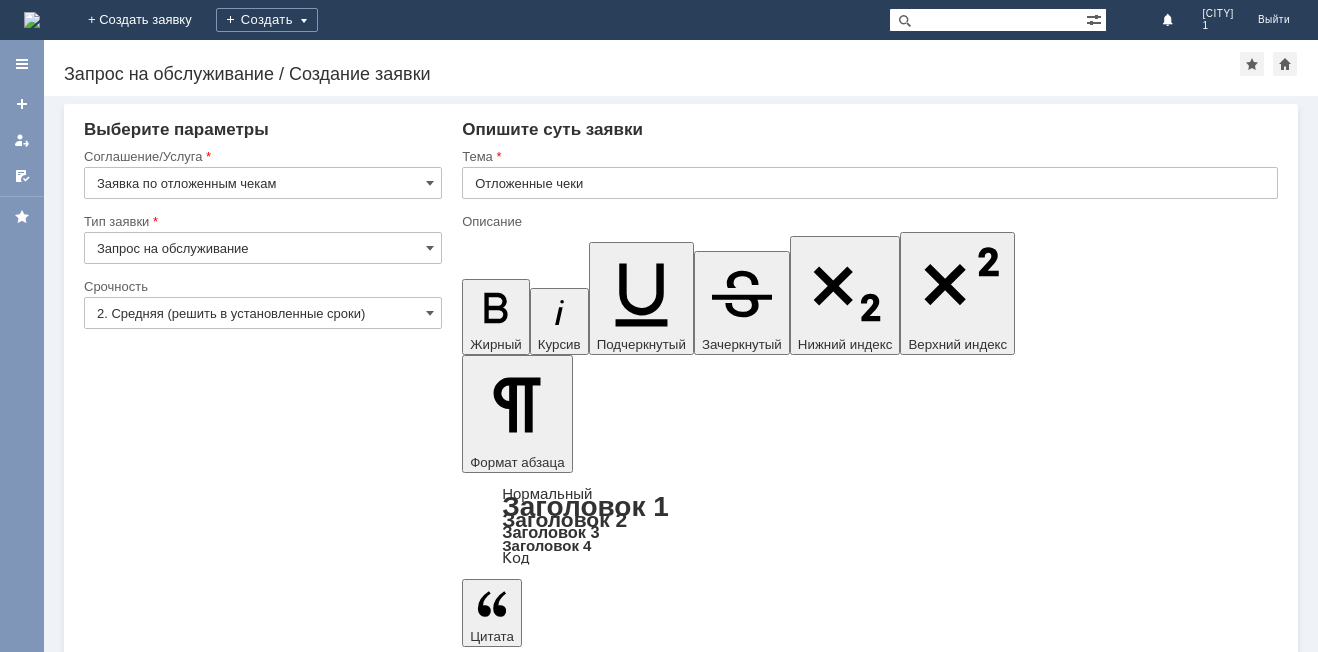 type 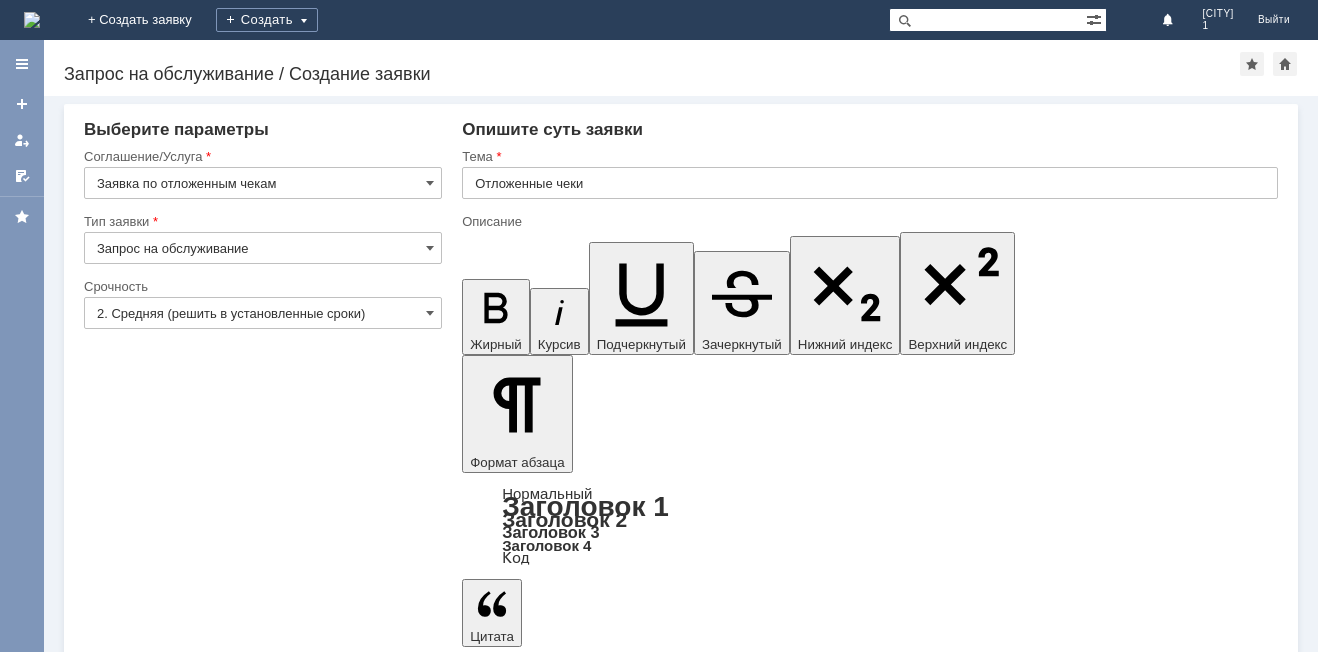 click on "Добрый день!Проьба удалить отложенный чек!Спасибо" at bounding box center (625, 5340) 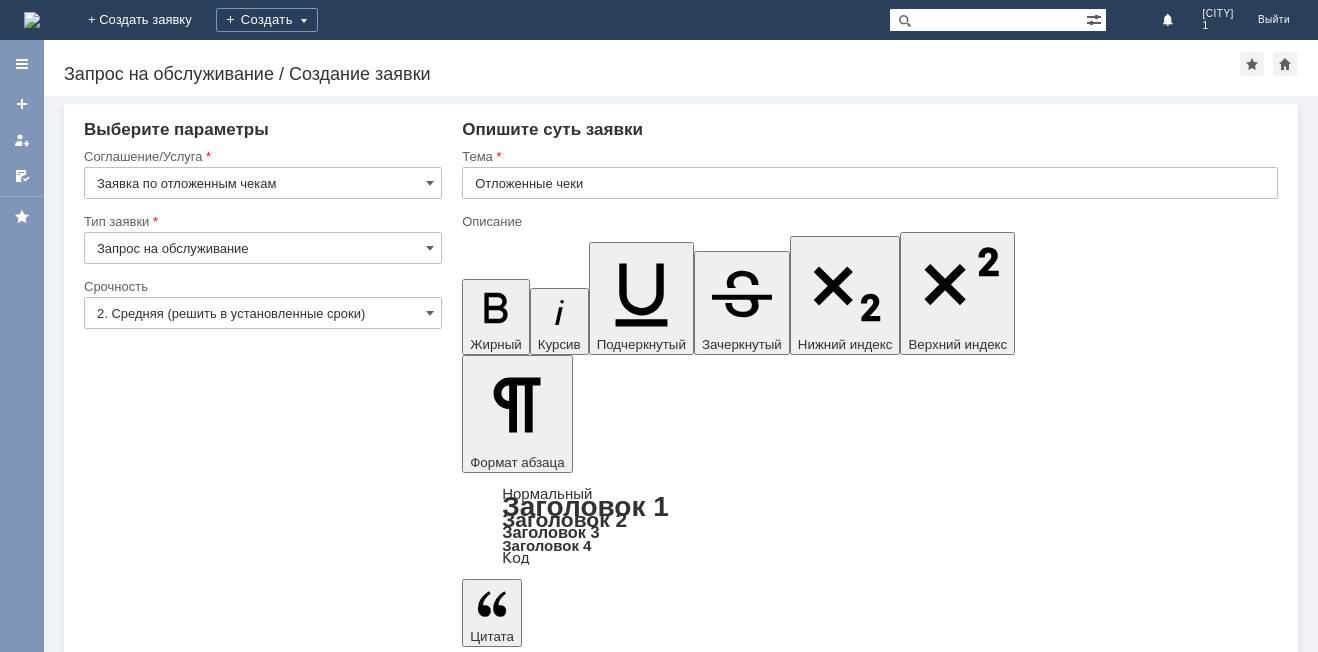 click on "Добрый день!Просьба удалить отложенный чек!Спасибо" at bounding box center [625, 5340] 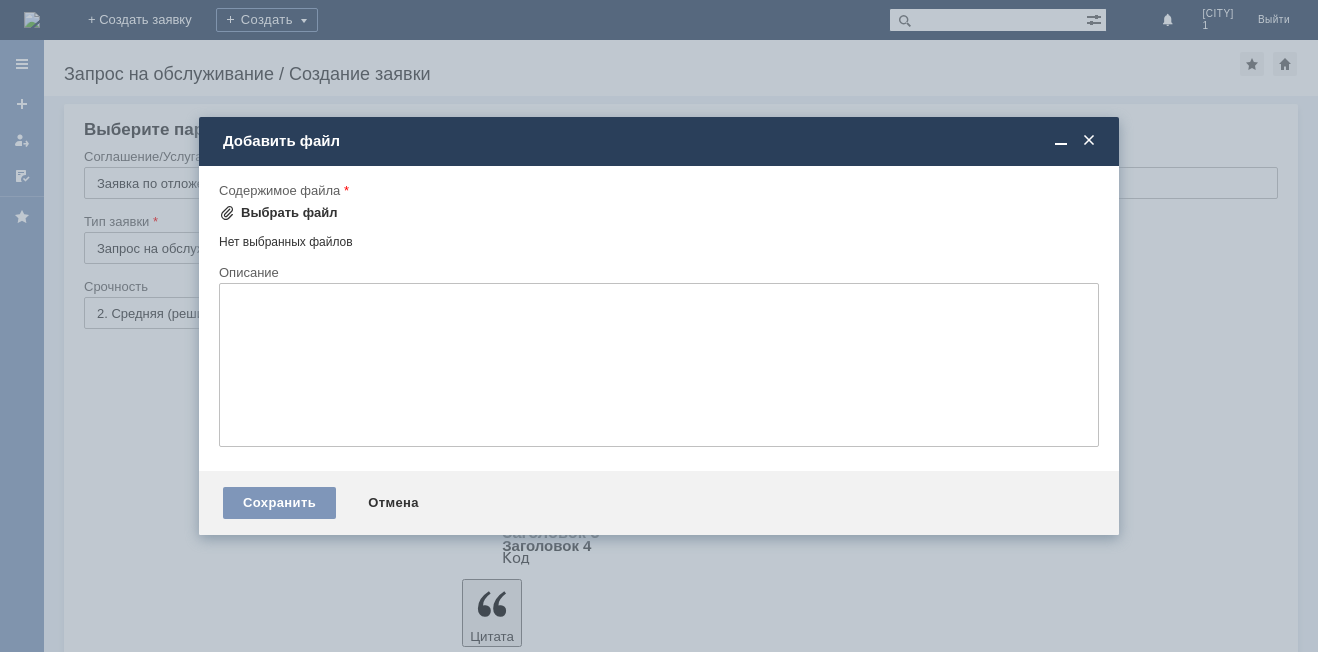 click on "Выбрать файл" at bounding box center (289, 213) 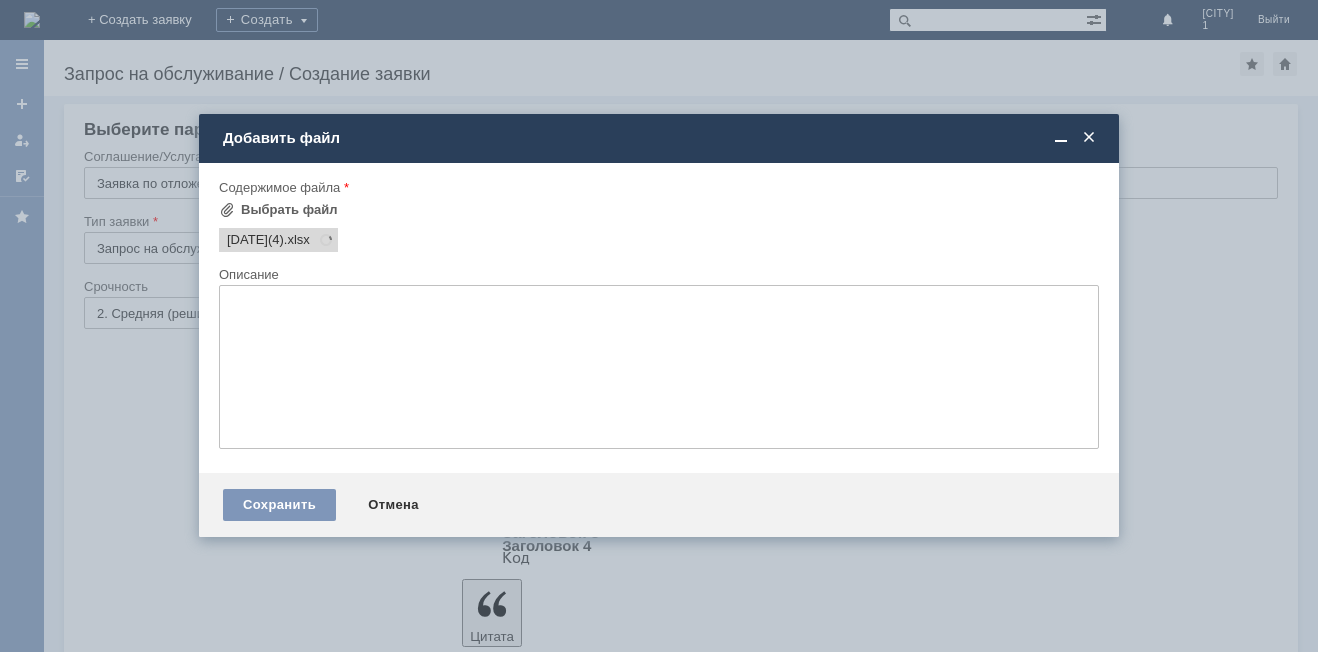 scroll, scrollTop: 0, scrollLeft: 0, axis: both 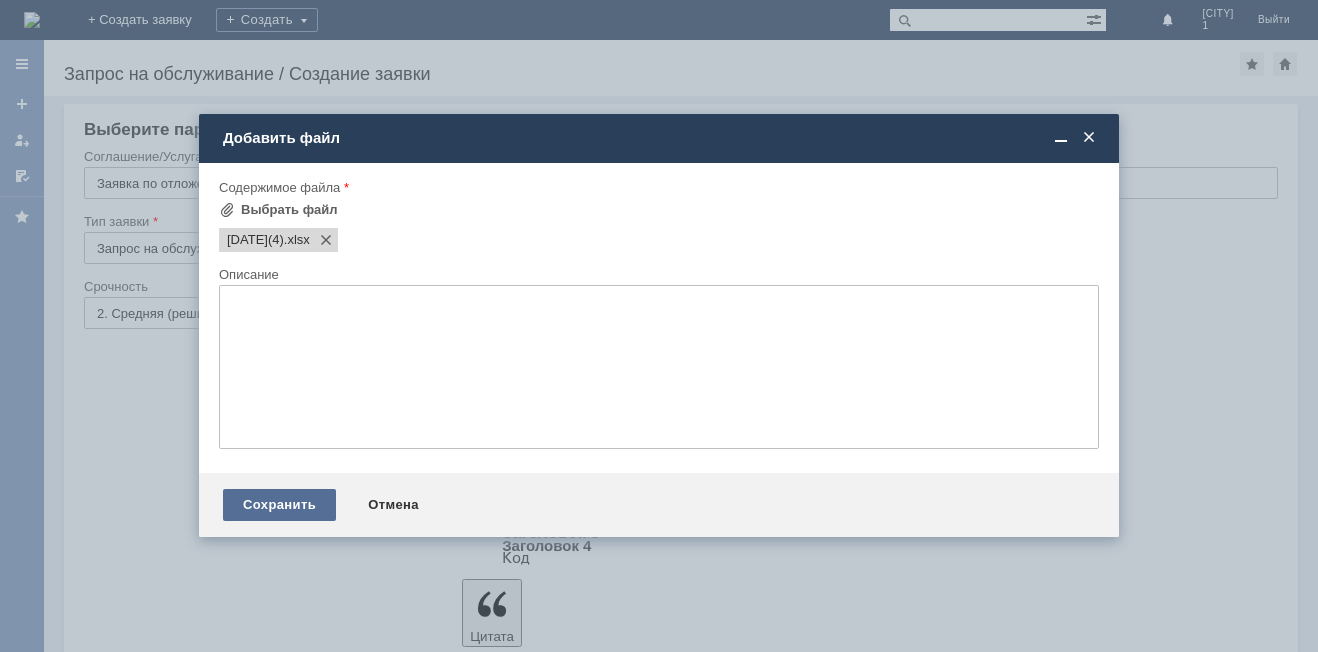 click on "Сохранить" at bounding box center [279, 505] 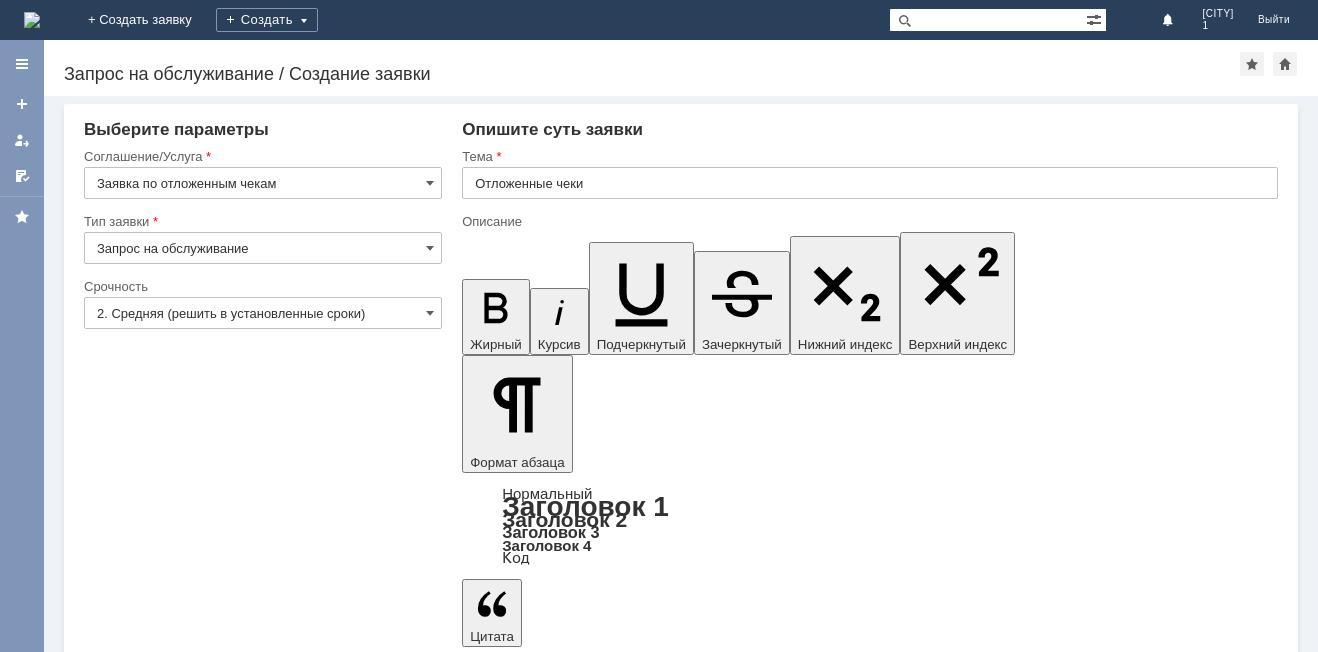 click on "Сохранить" at bounding box center (144, 5623) 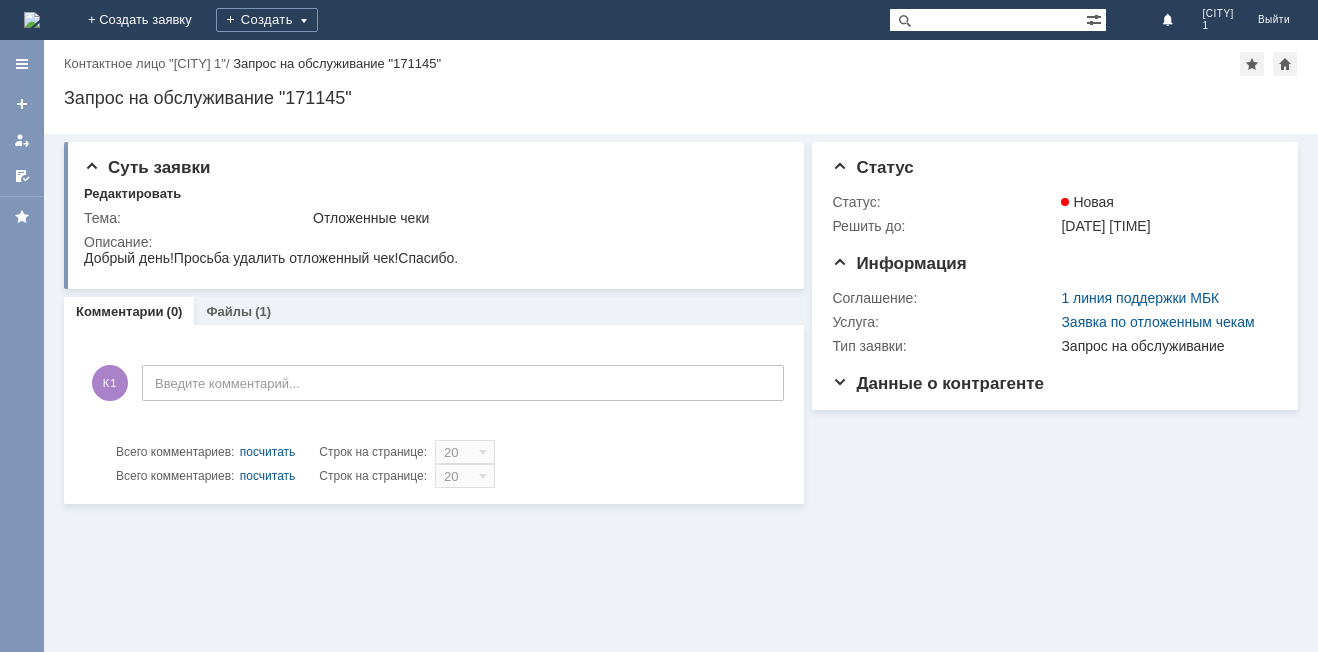 scroll, scrollTop: 0, scrollLeft: 0, axis: both 